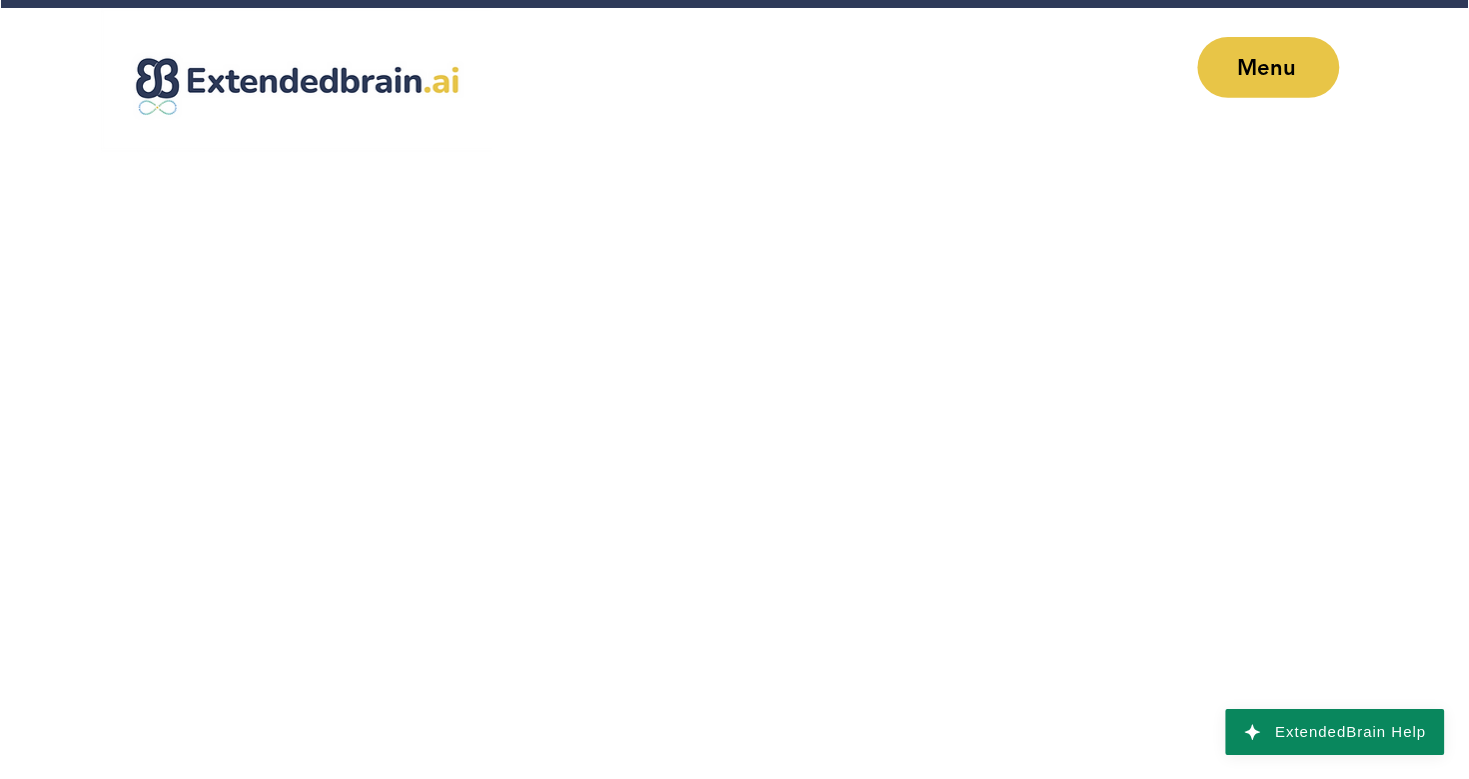scroll, scrollTop: 0, scrollLeft: 0, axis: both 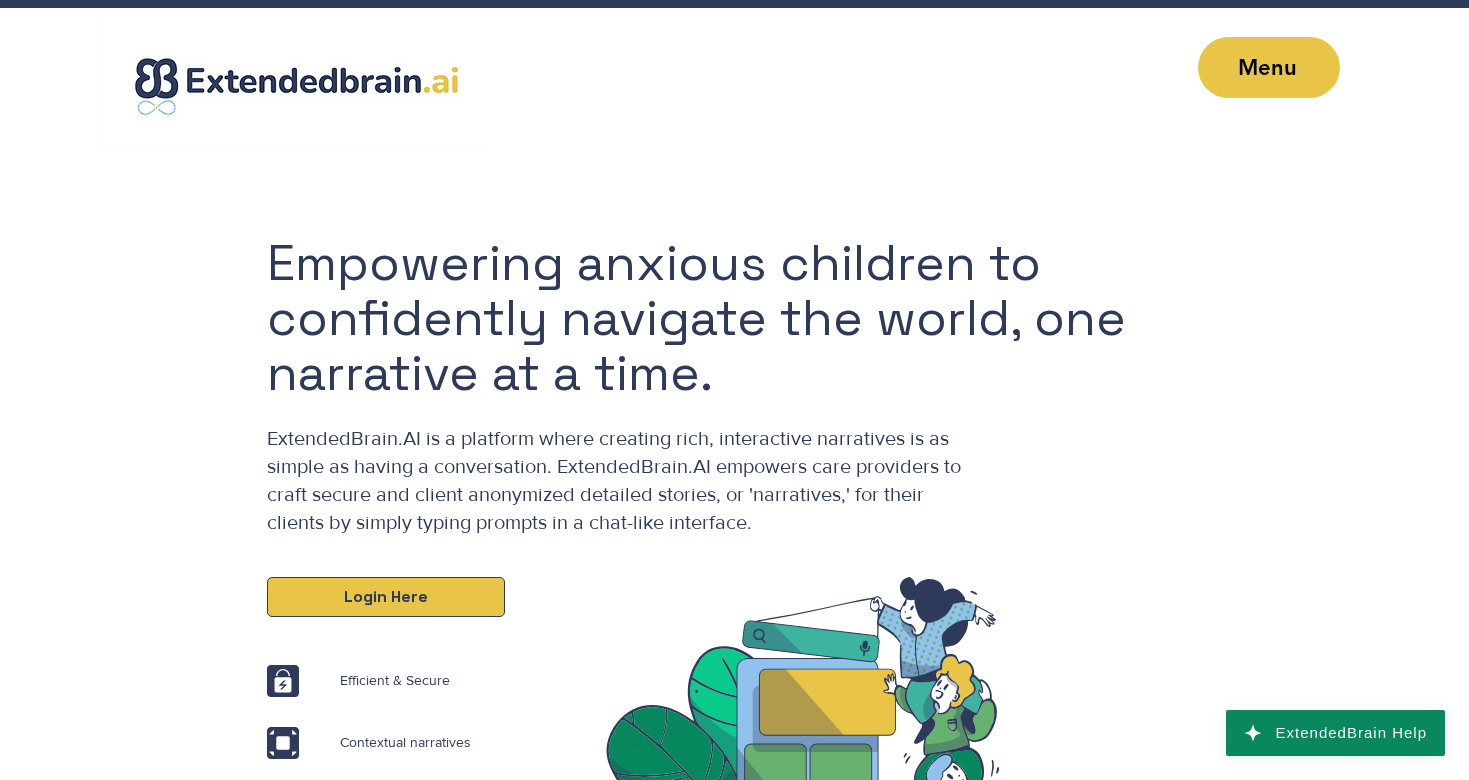 click on "Login Here" at bounding box center [386, 597] 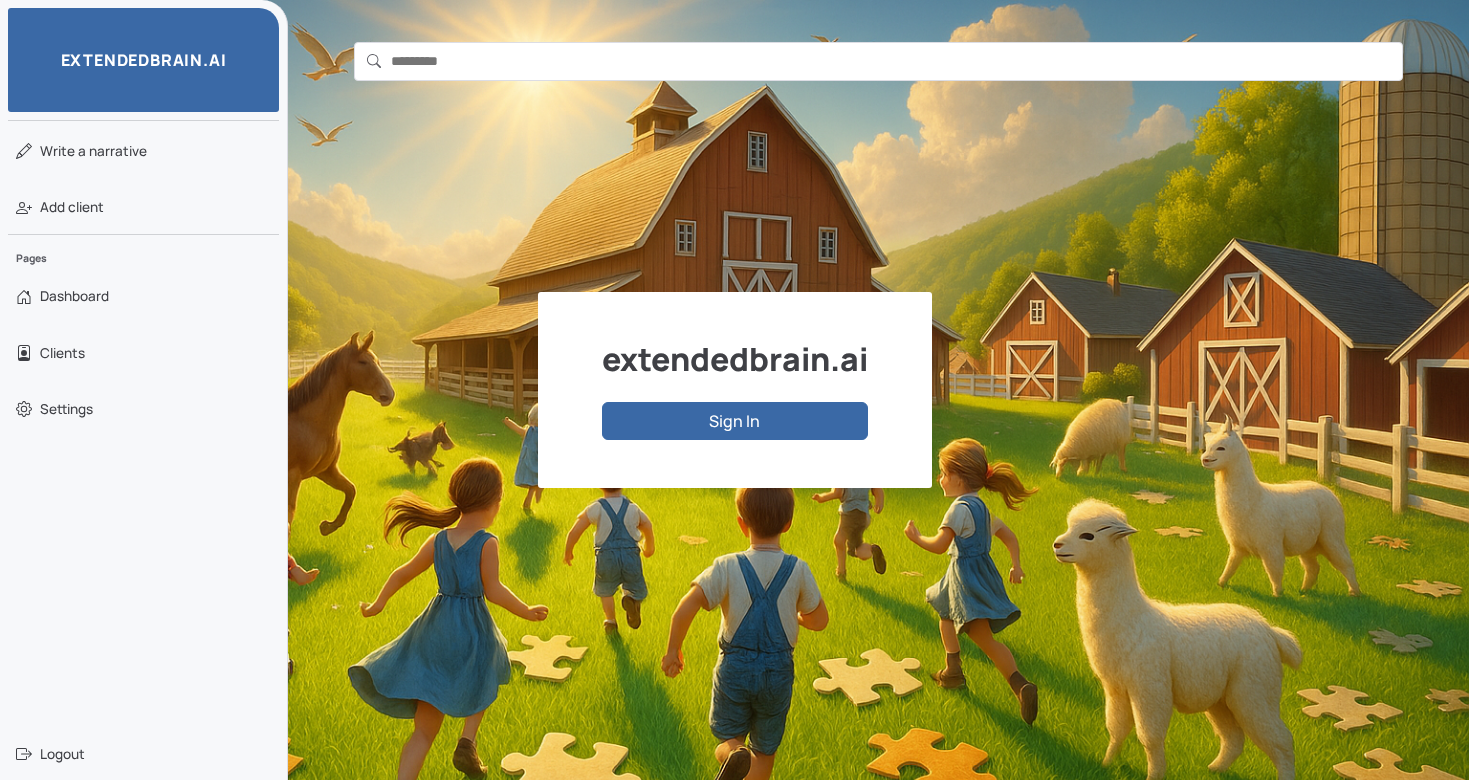 scroll, scrollTop: 0, scrollLeft: 0, axis: both 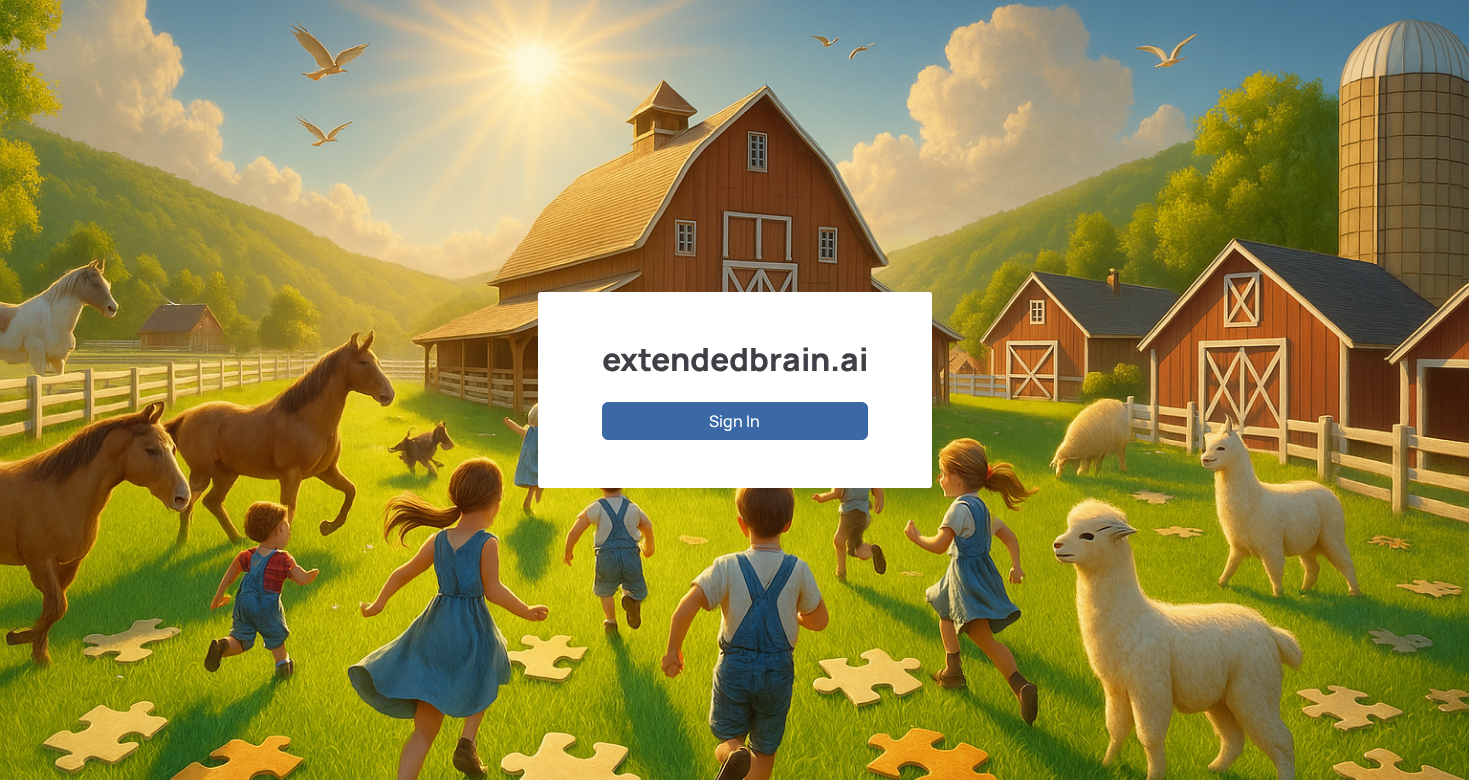 click on "Sign In" at bounding box center [735, 421] 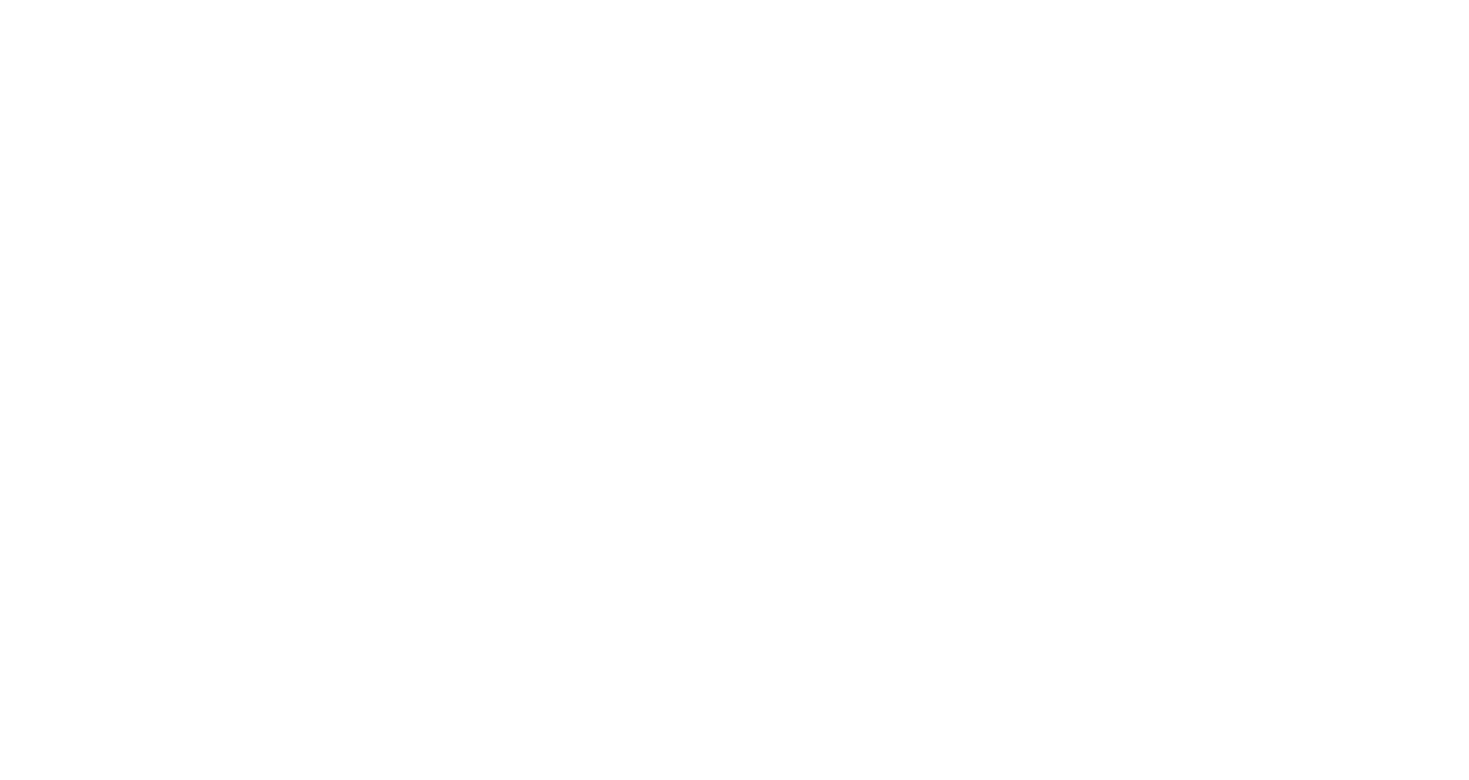scroll, scrollTop: 0, scrollLeft: 0, axis: both 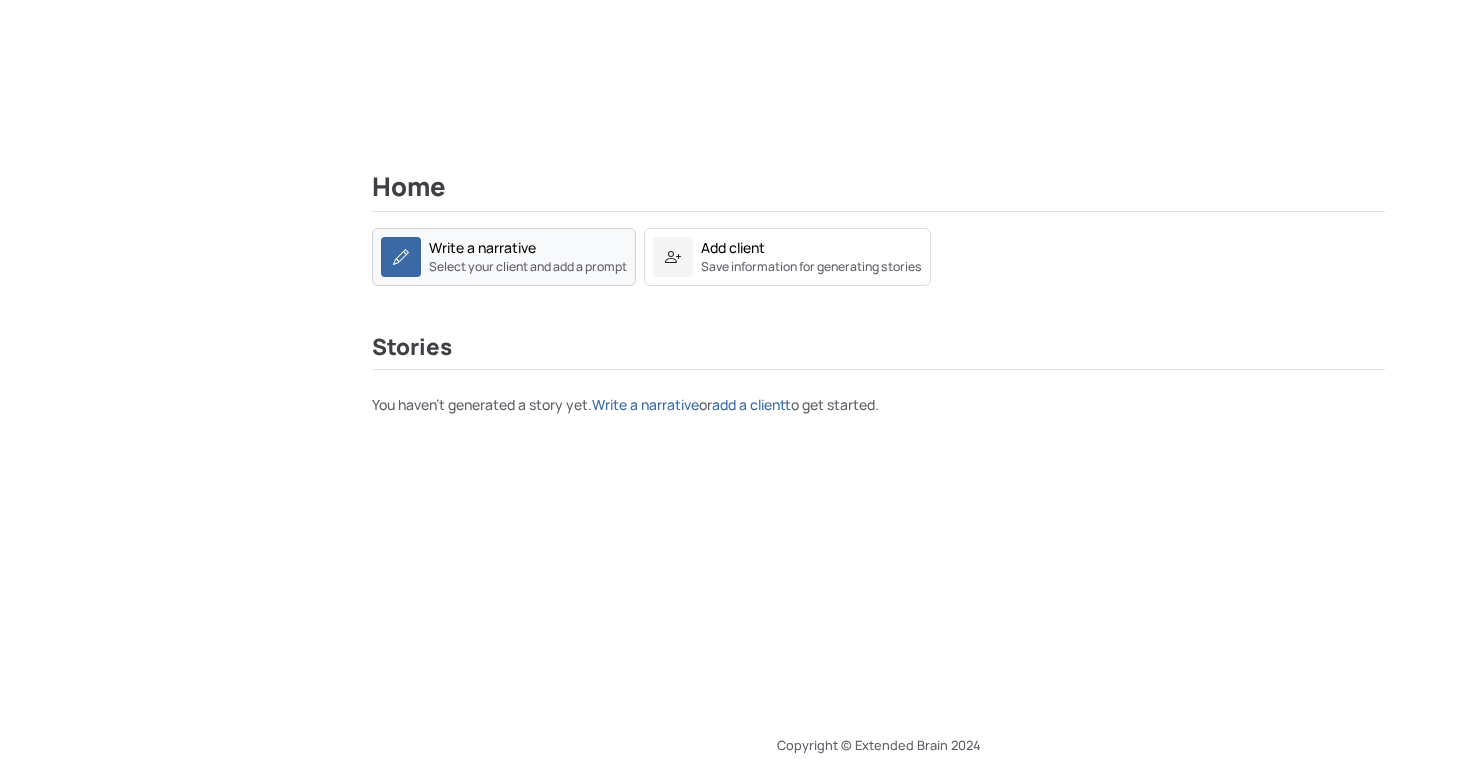 click on "Write a narrative" at bounding box center [482, 247] 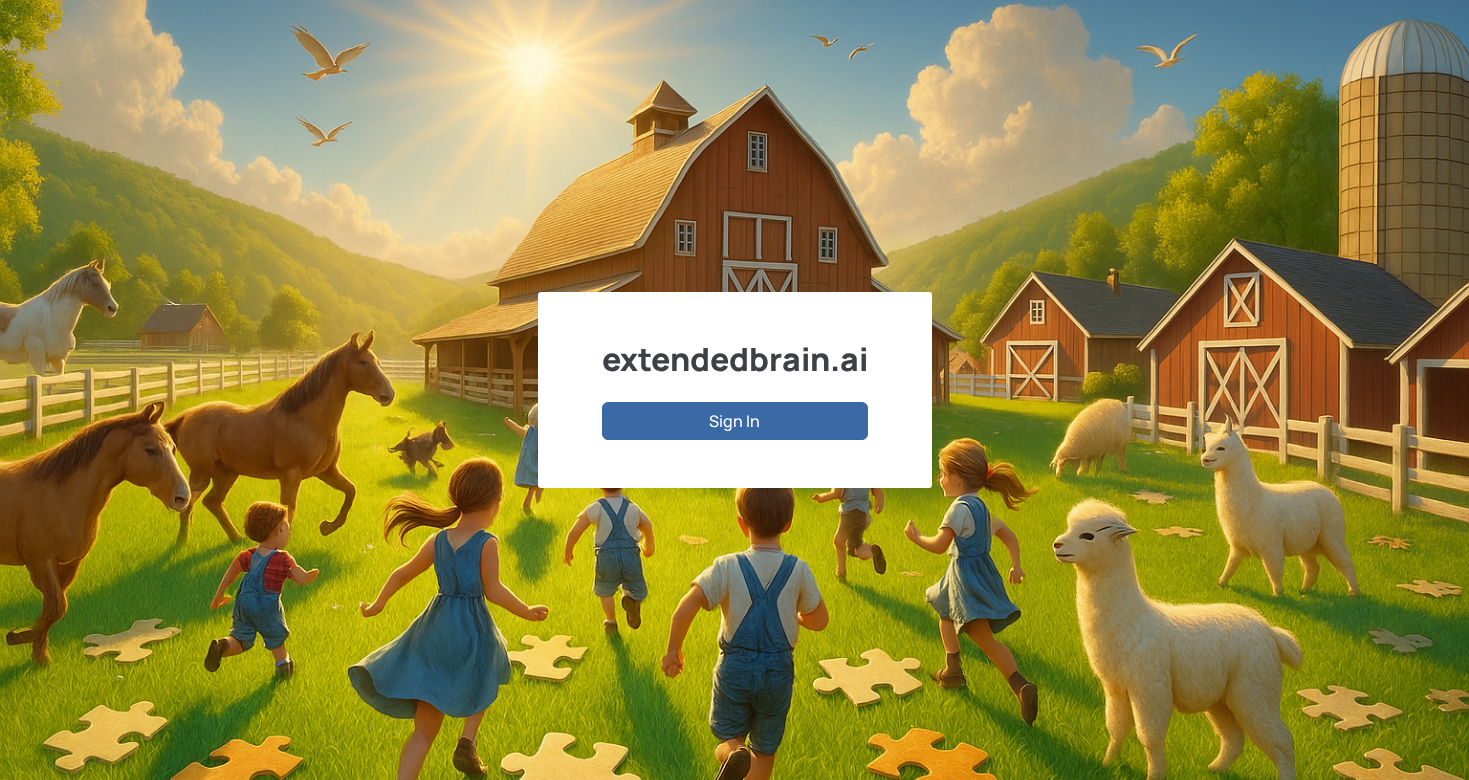 scroll, scrollTop: 0, scrollLeft: 0, axis: both 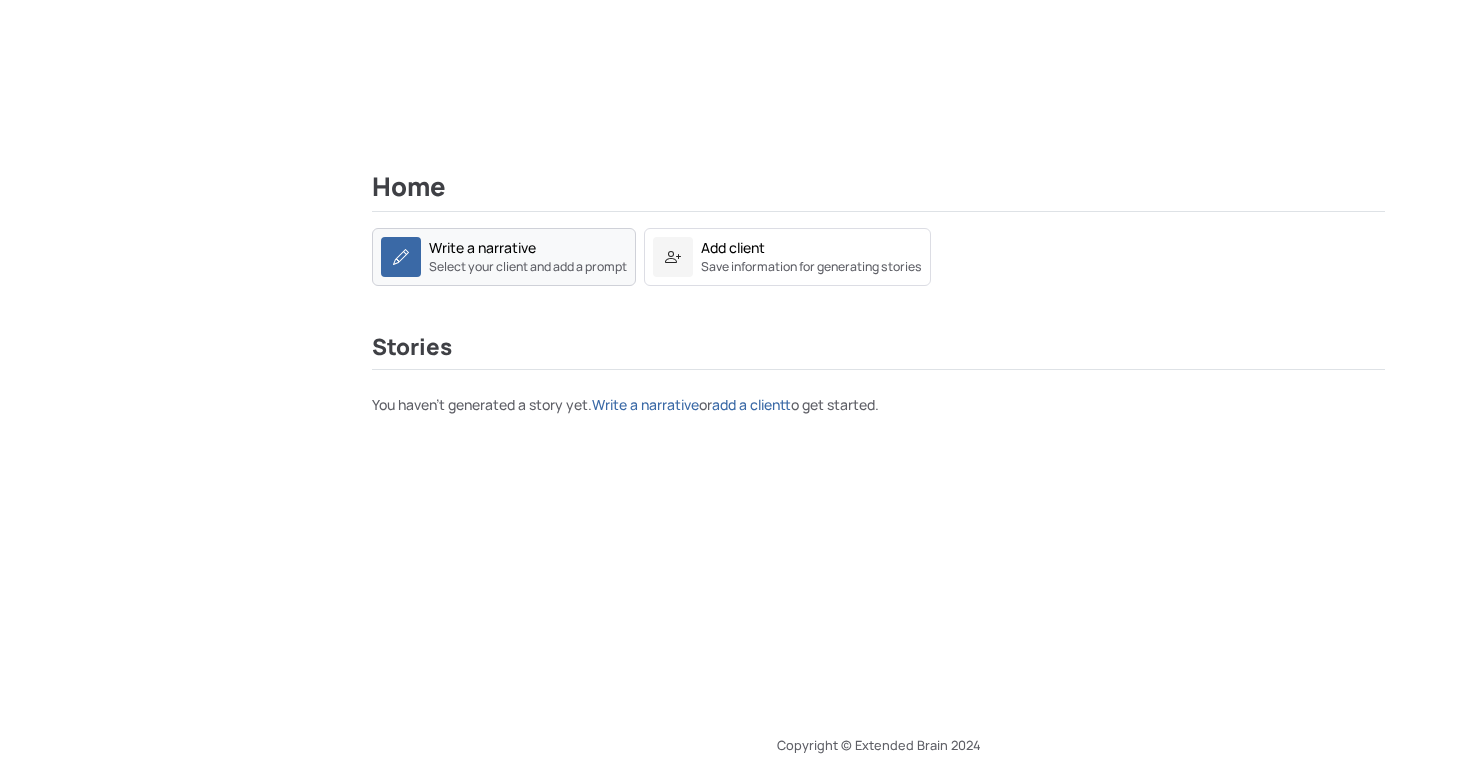 click on "Select your client and add a prompt" at bounding box center (528, 267) 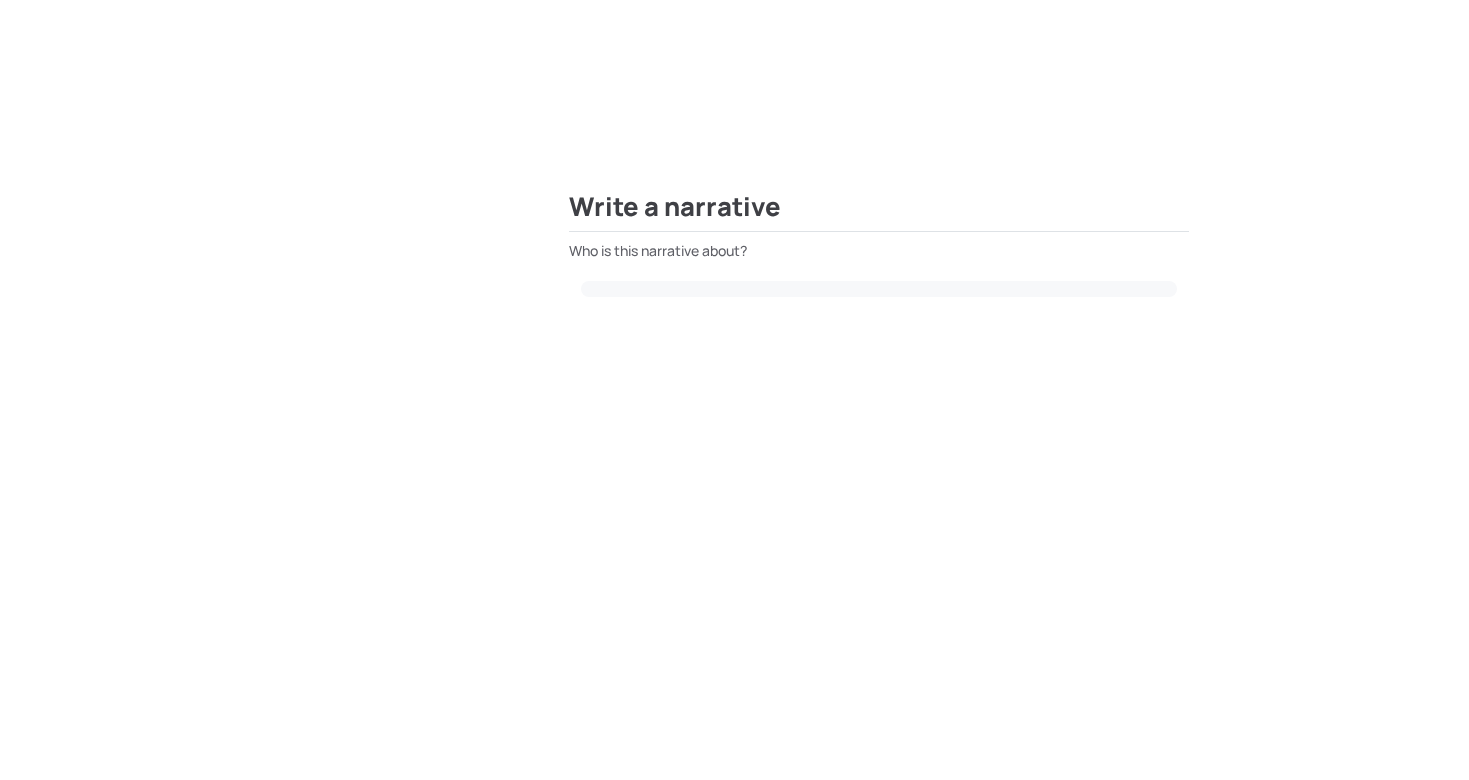click at bounding box center [879, 297] 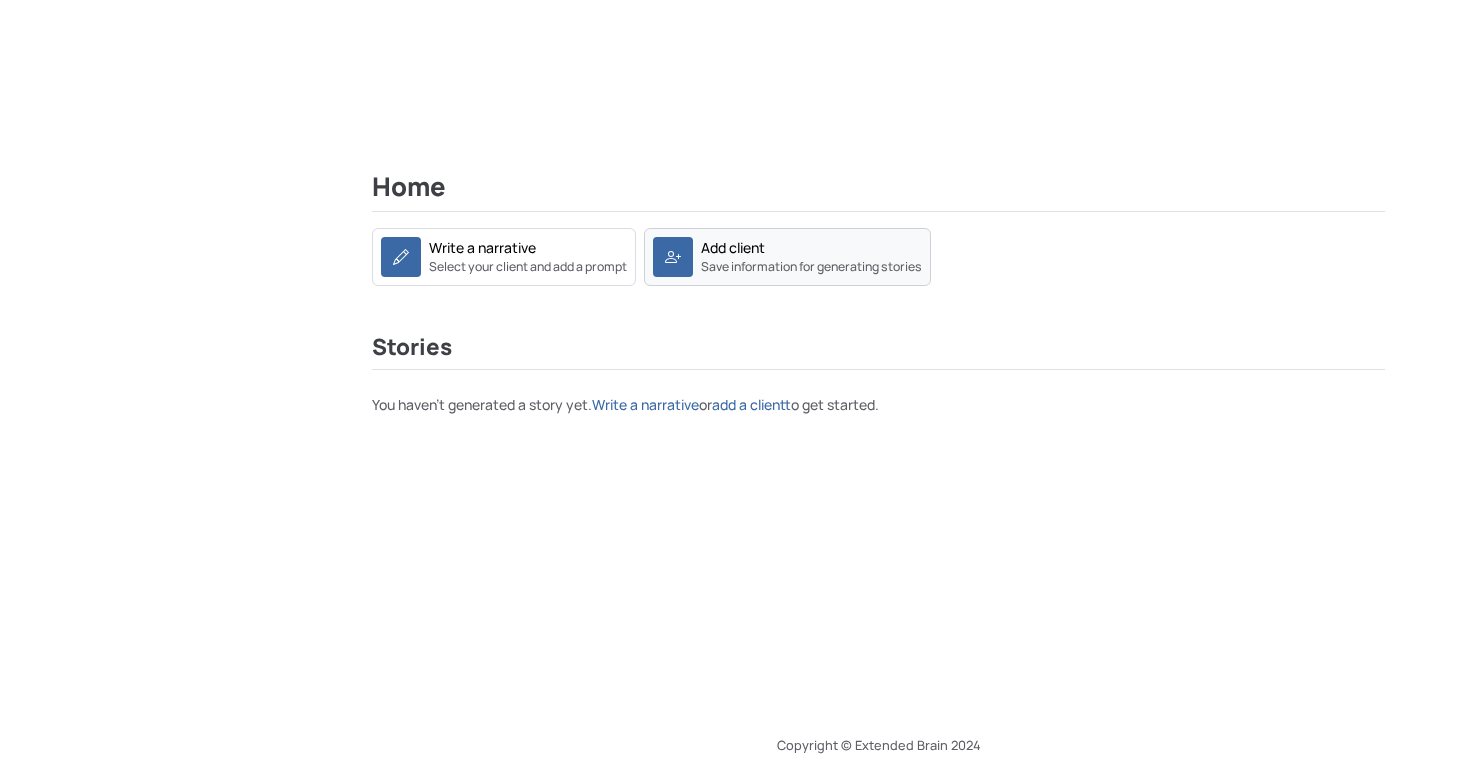 click on "Save information for generating stories" at bounding box center (811, 267) 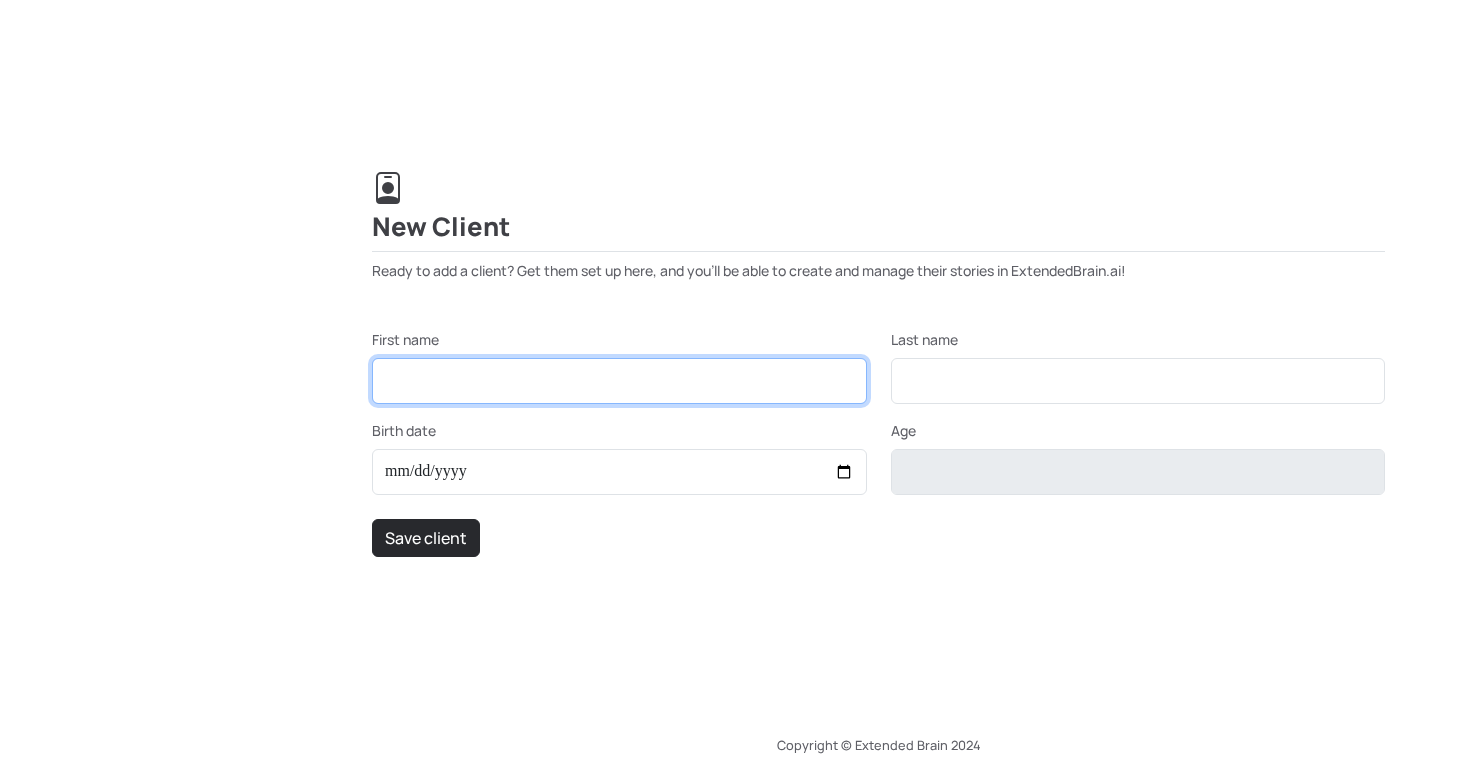 click on "First name" at bounding box center (619, 381) 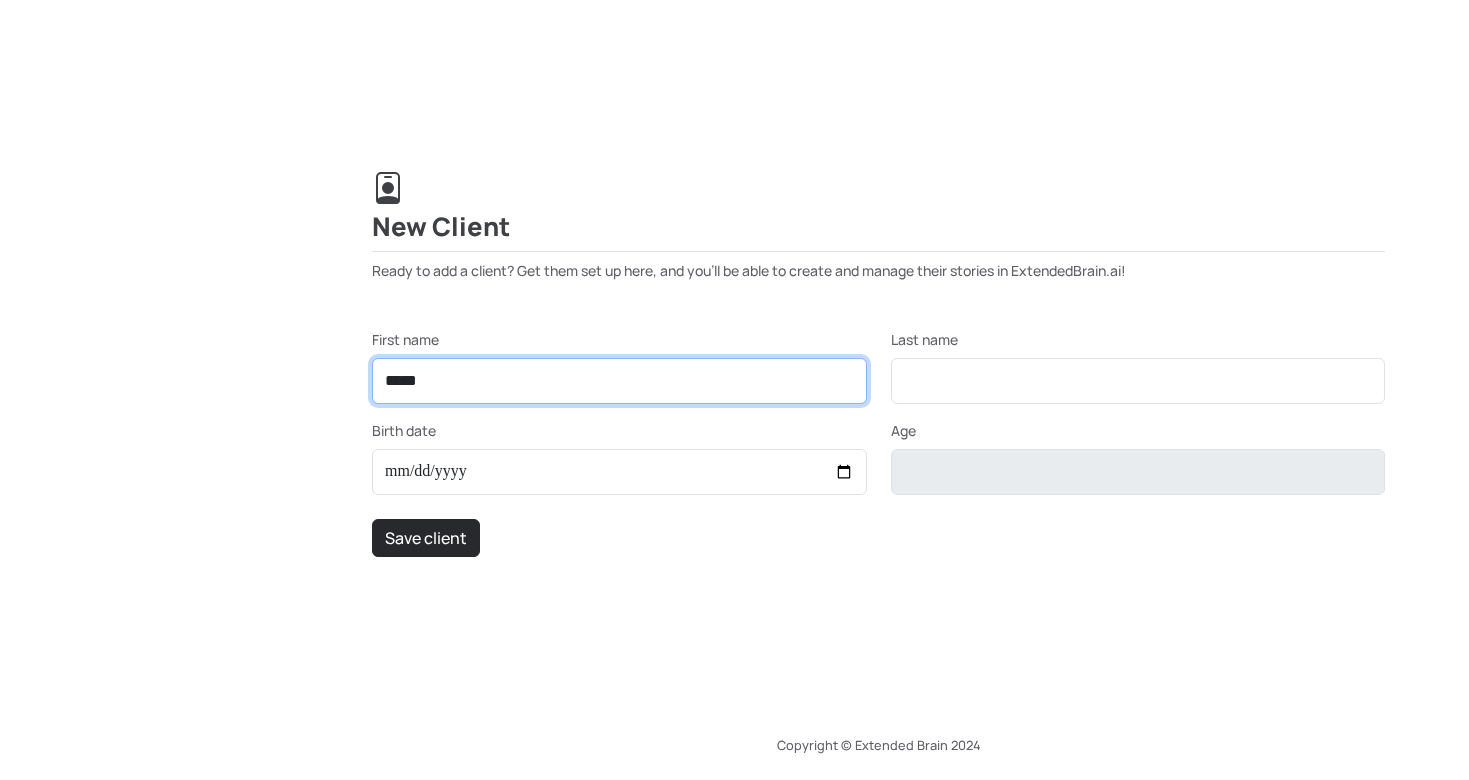 type on "*****" 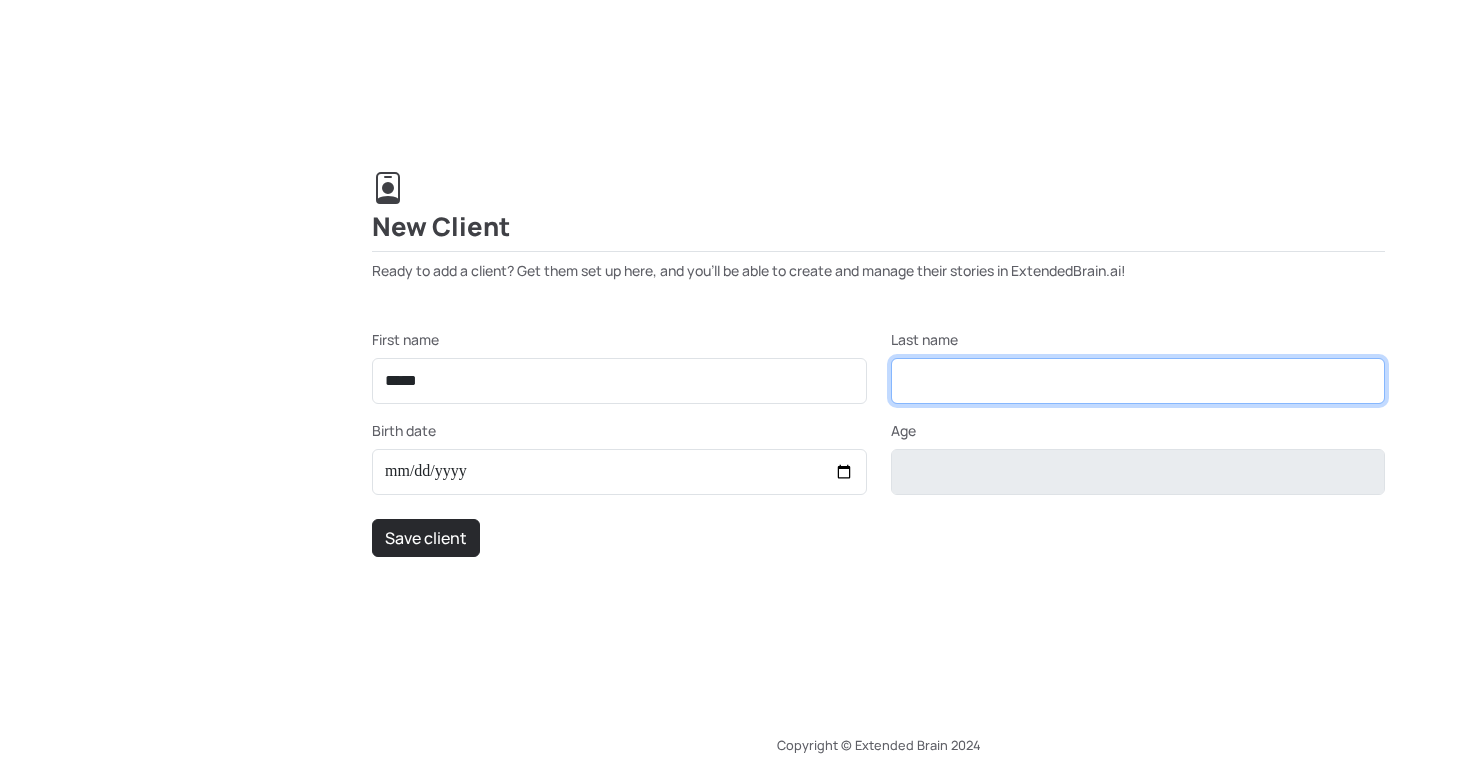 click on "Last name" at bounding box center [1138, 381] 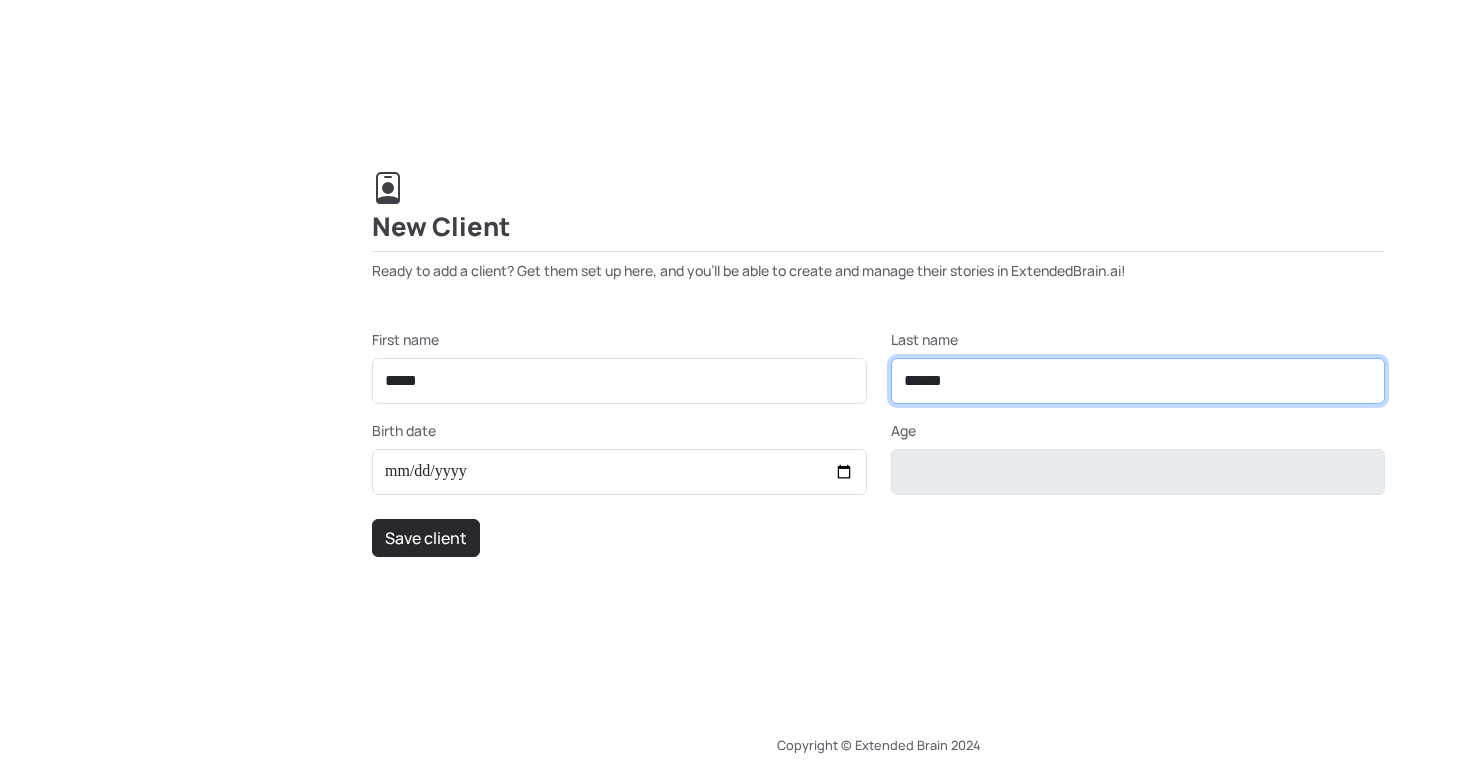 type on "******" 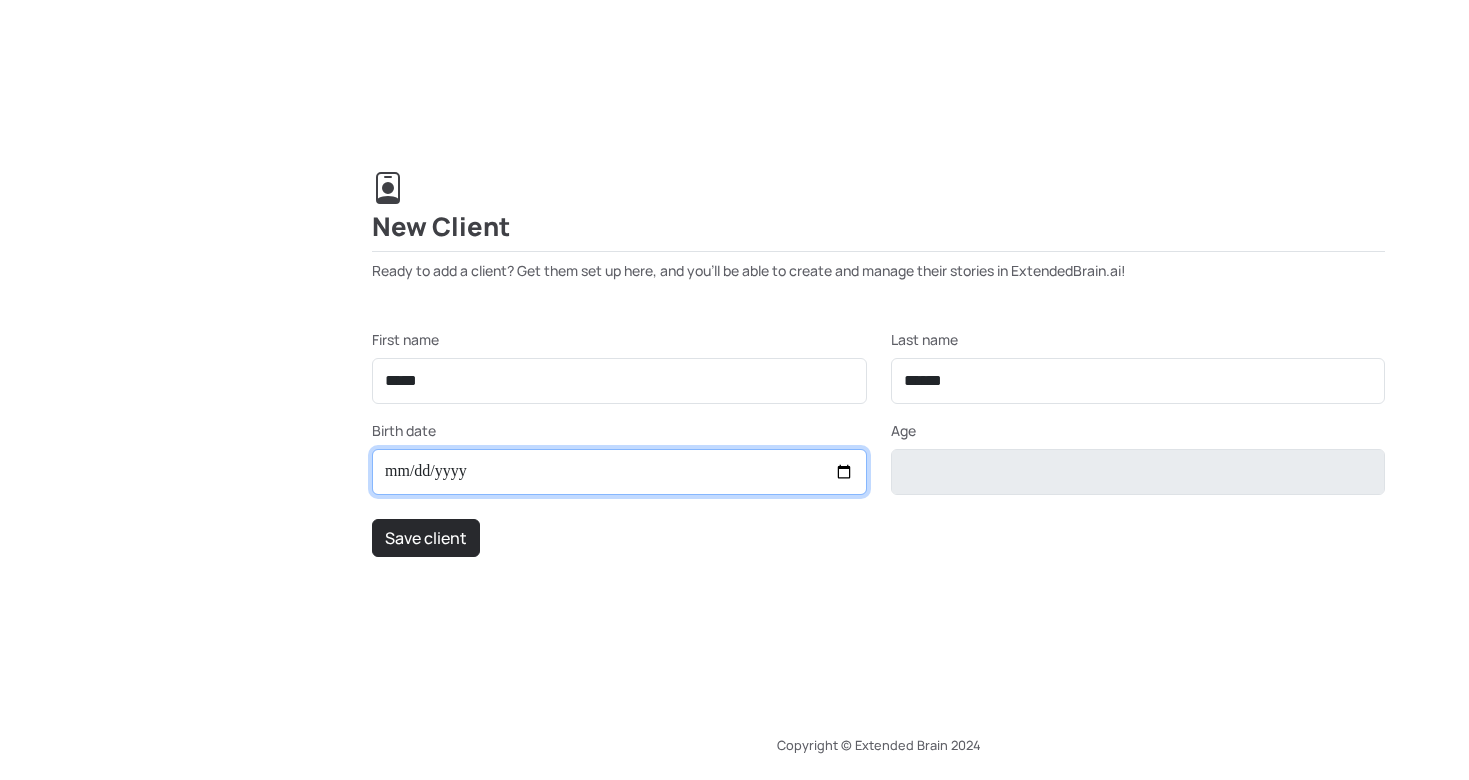 click on "Birth date" at bounding box center [619, 472] 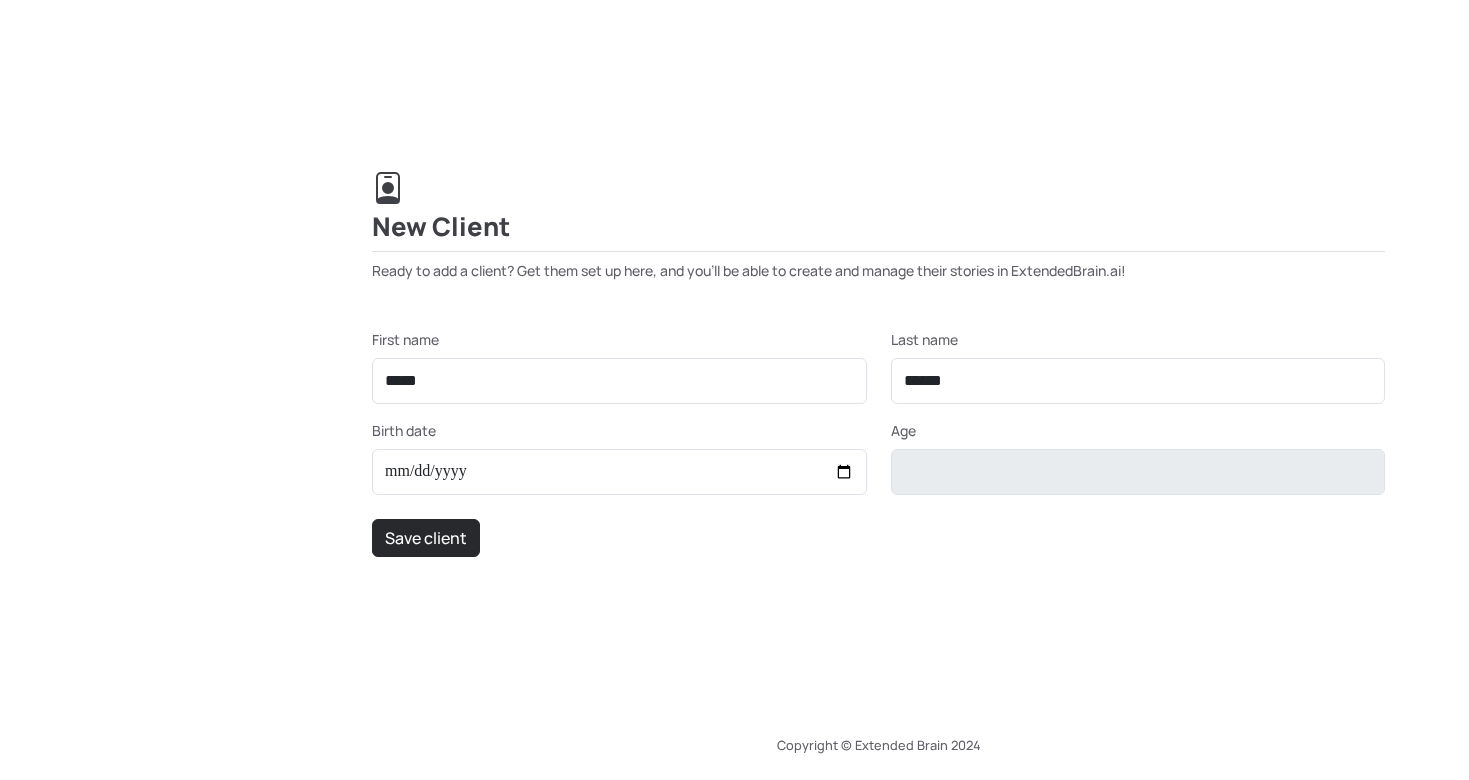 type on "**********" 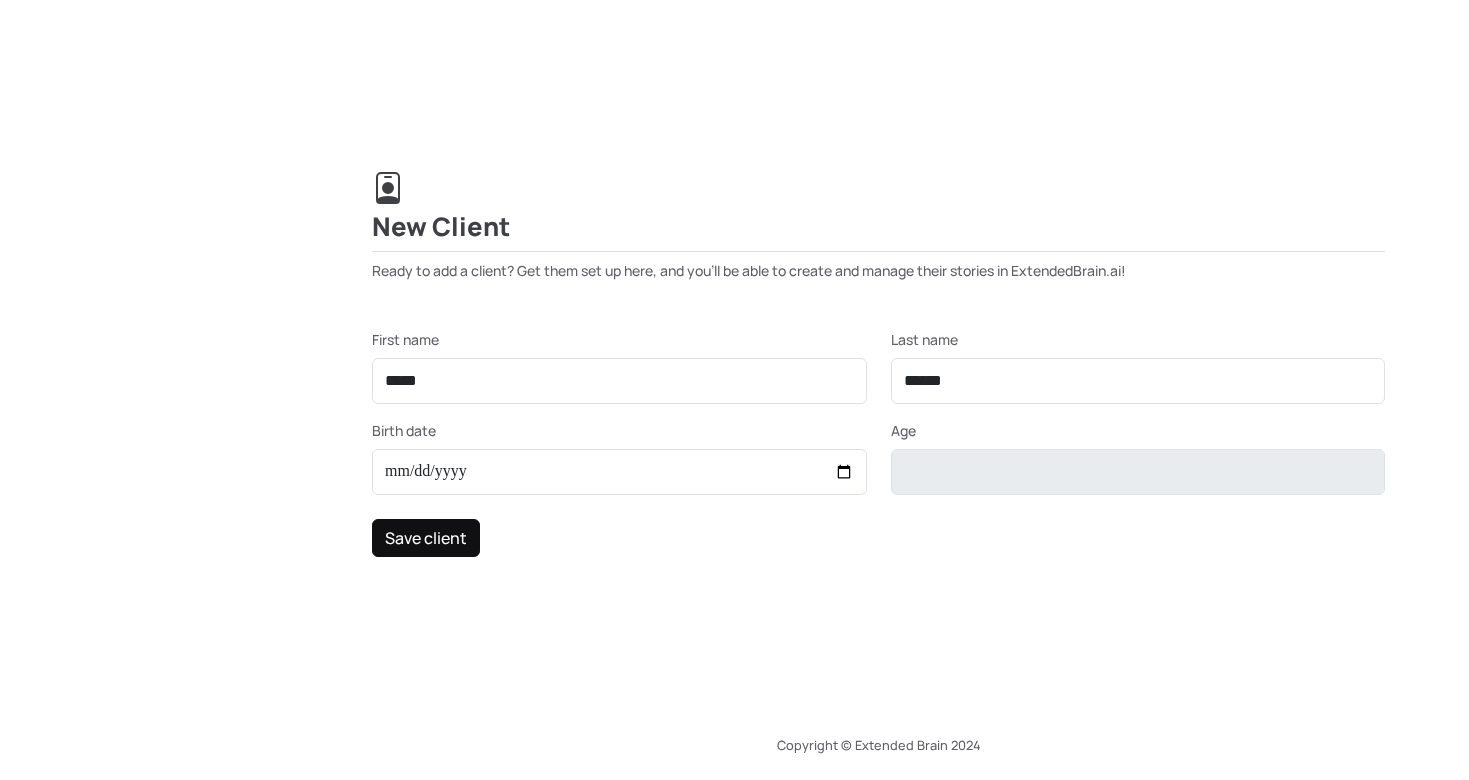 click on "Save client" at bounding box center (426, 538) 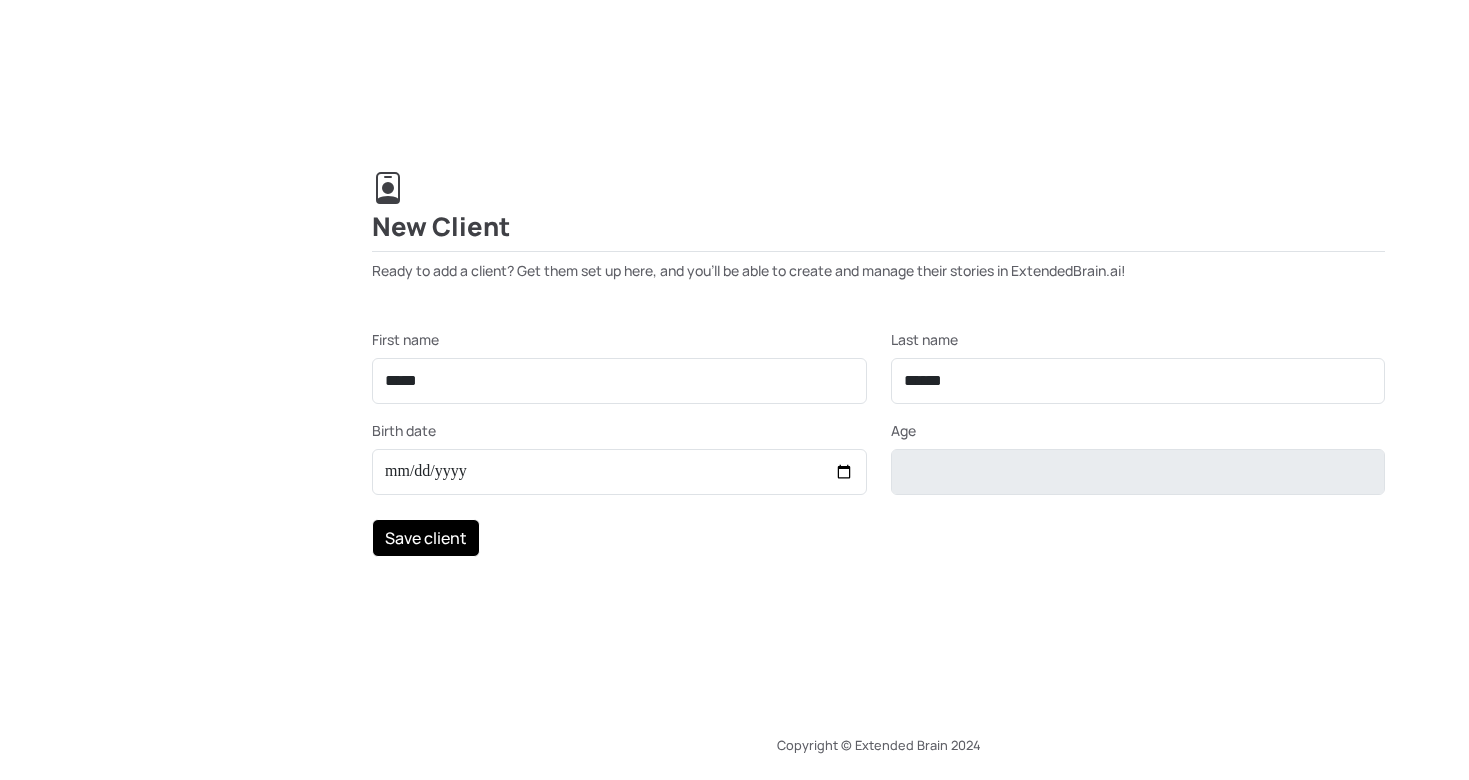 scroll, scrollTop: 4, scrollLeft: 0, axis: vertical 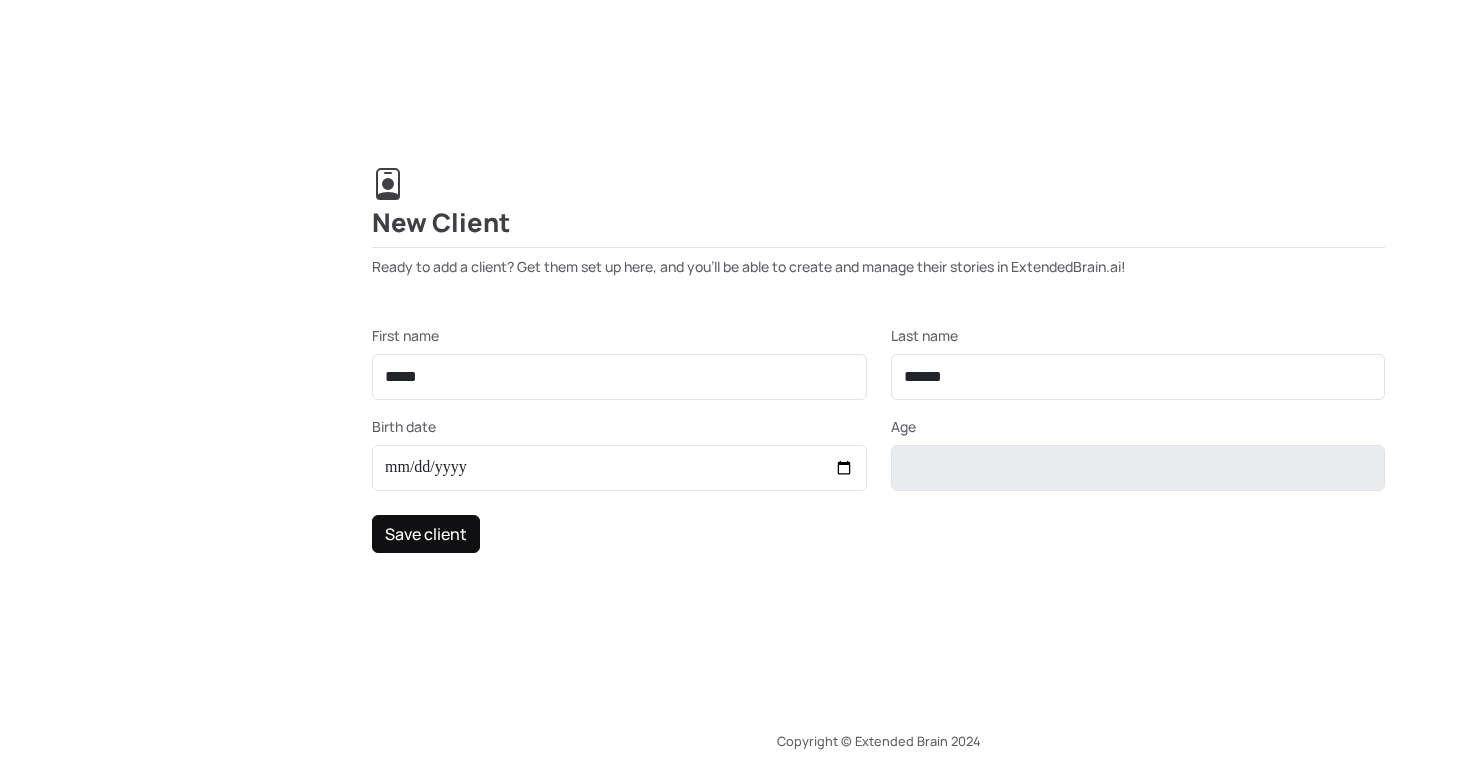 click on "Save client" at bounding box center (426, 534) 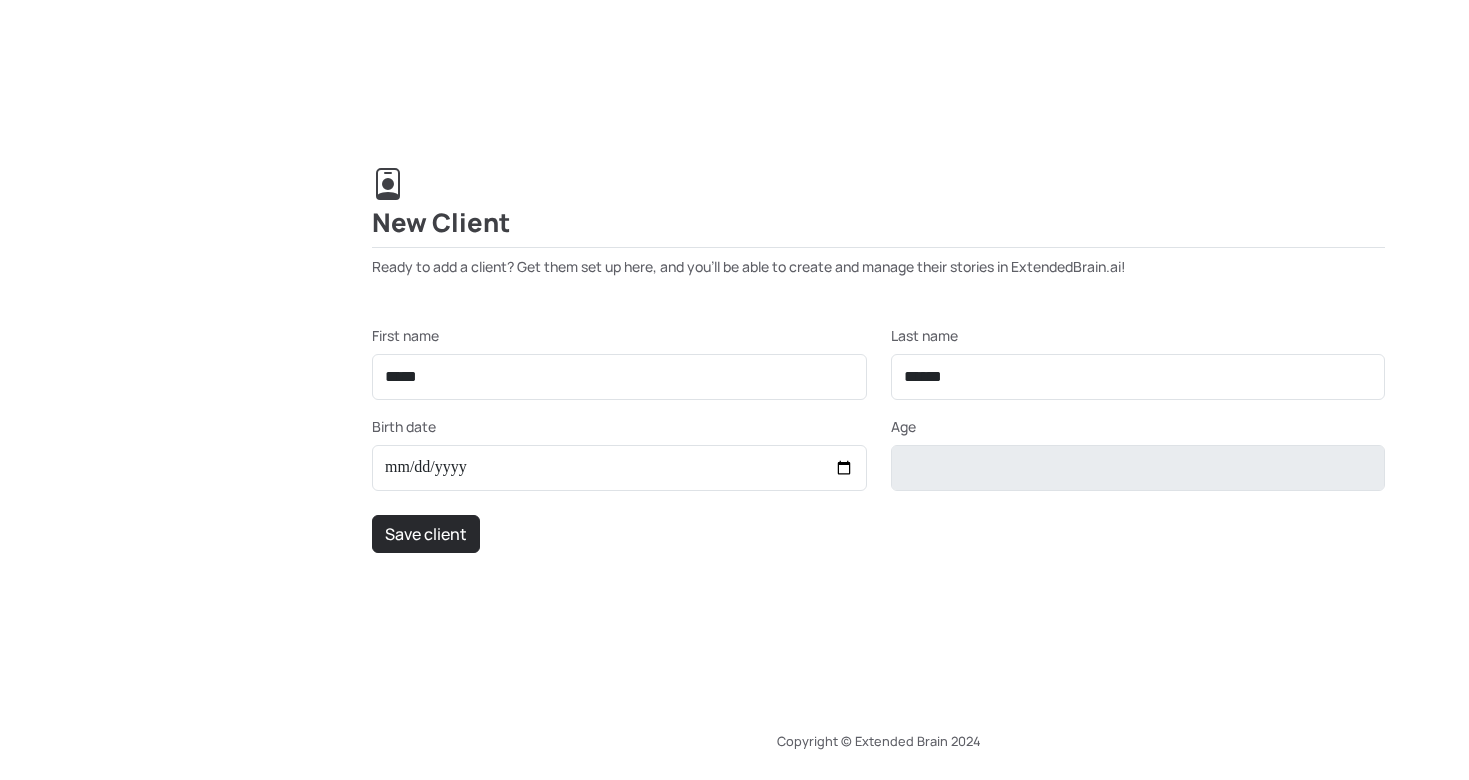 click 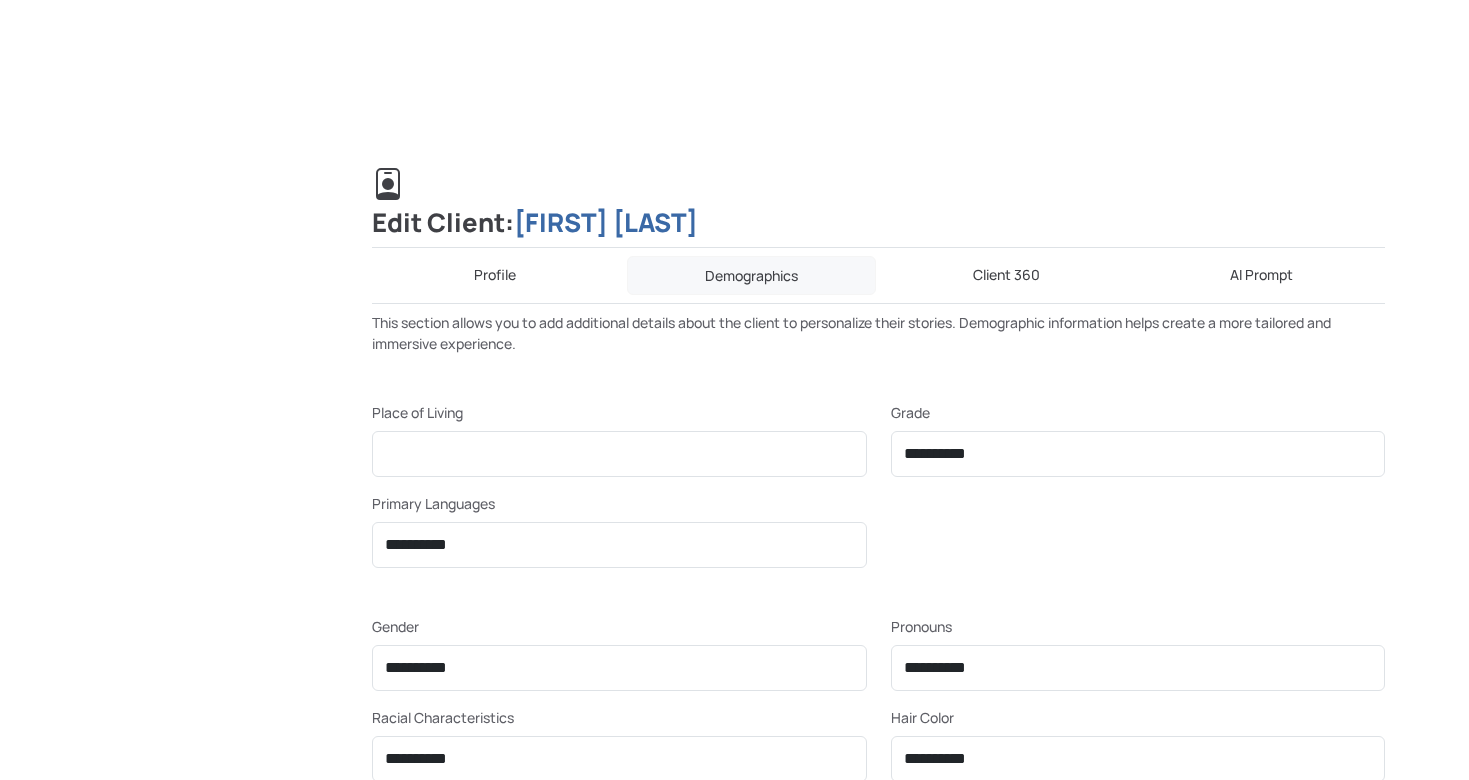 click on "Edit Client:  [FIRST] [LAST]  Profile   Demographics   Client 360   AI Prompt  This page allows you to update a client for whom stories will be created and managed within ExtendedBrain.ai. First name [FIRST] Last name [LAST] Birth date [DATE] Age [AGE] Save profile This section allows you to add additional details about the client to personalize their stories. Demographic information helps create a more tailored and immersive experience. Place of Living Grade [REDACTED] Primary Languages [REDACTED]" at bounding box center (878, 506) 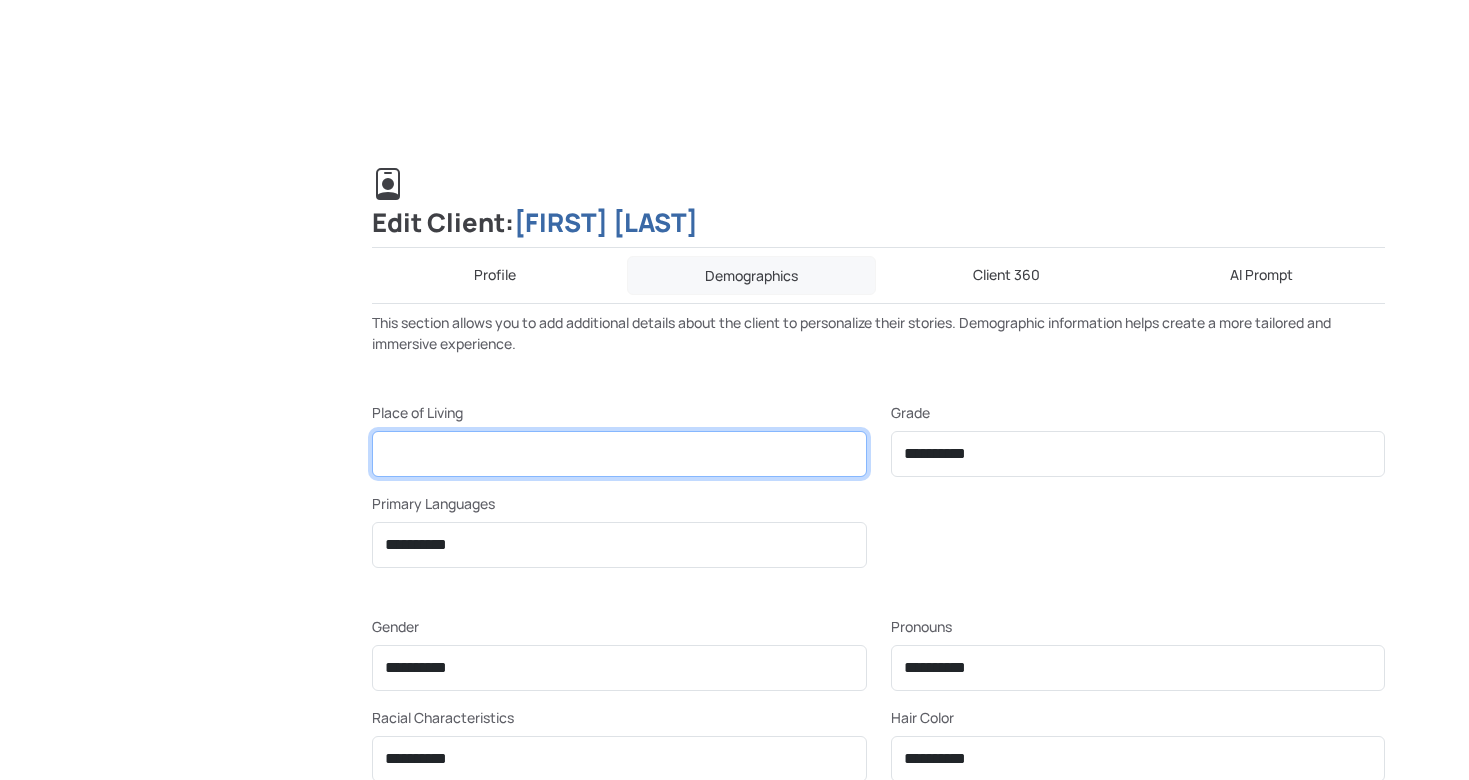 click on "Place of Living" at bounding box center (619, 454) 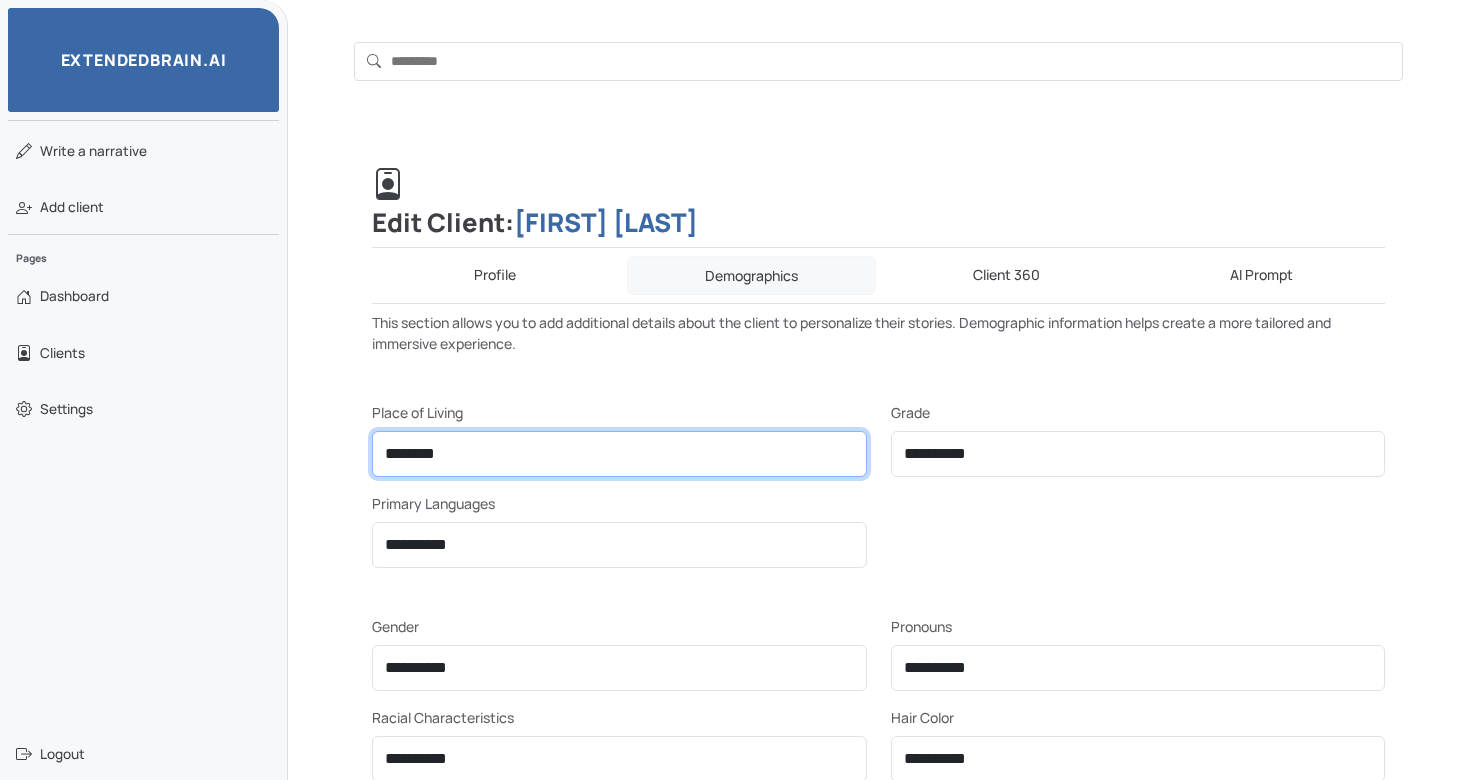 type on "[REDACTED]" 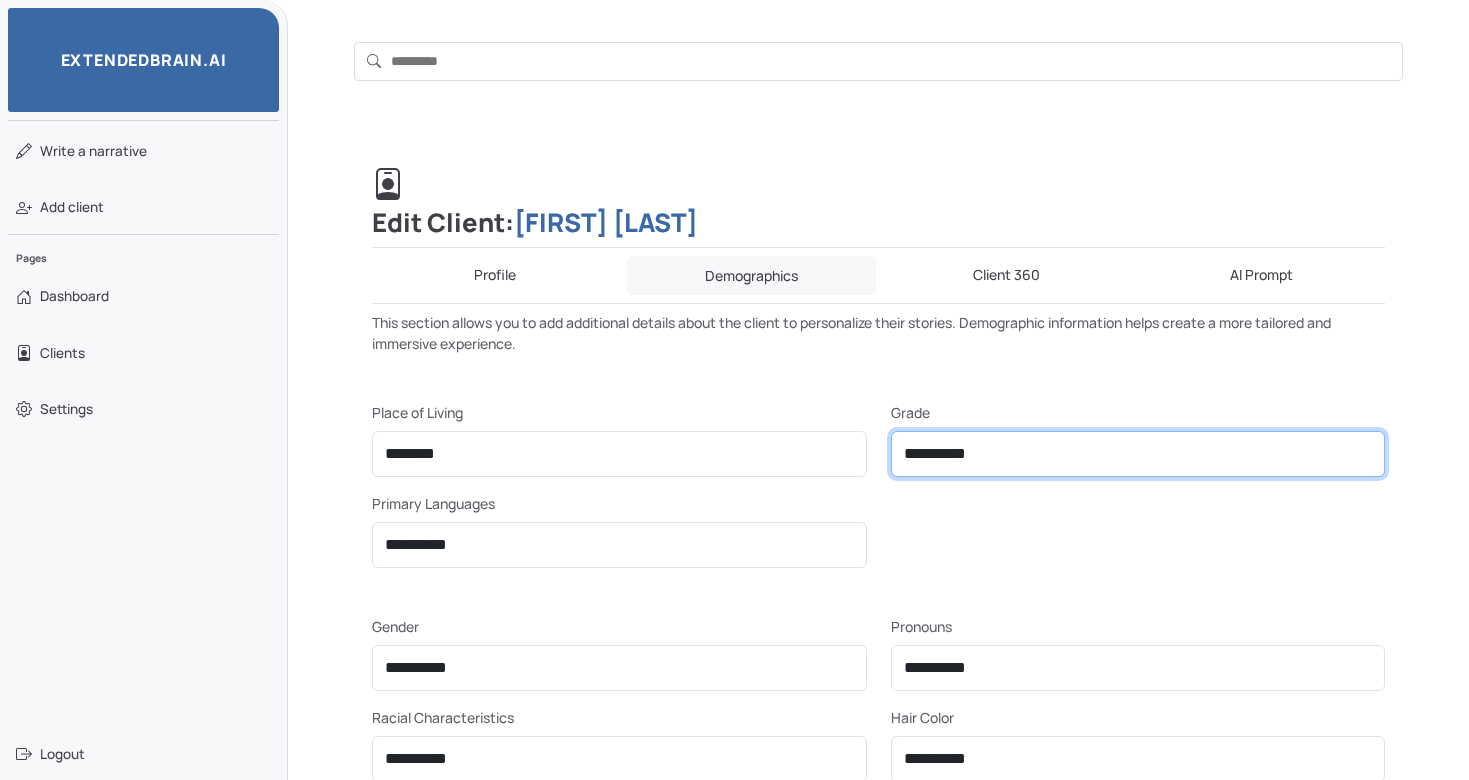 click on "[REDACTED]" at bounding box center (1138, 454) 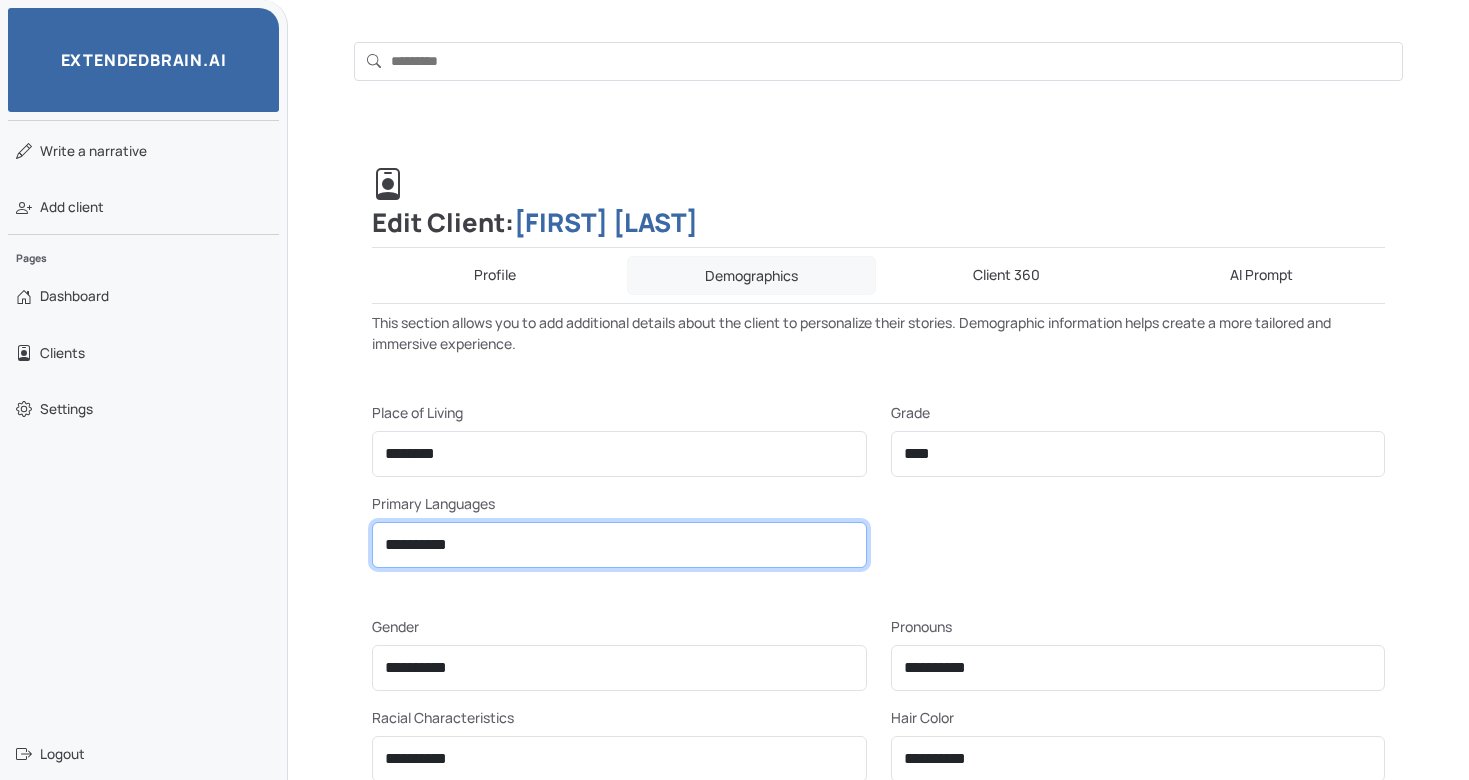 click on "[REDACTED]" at bounding box center (619, 545) 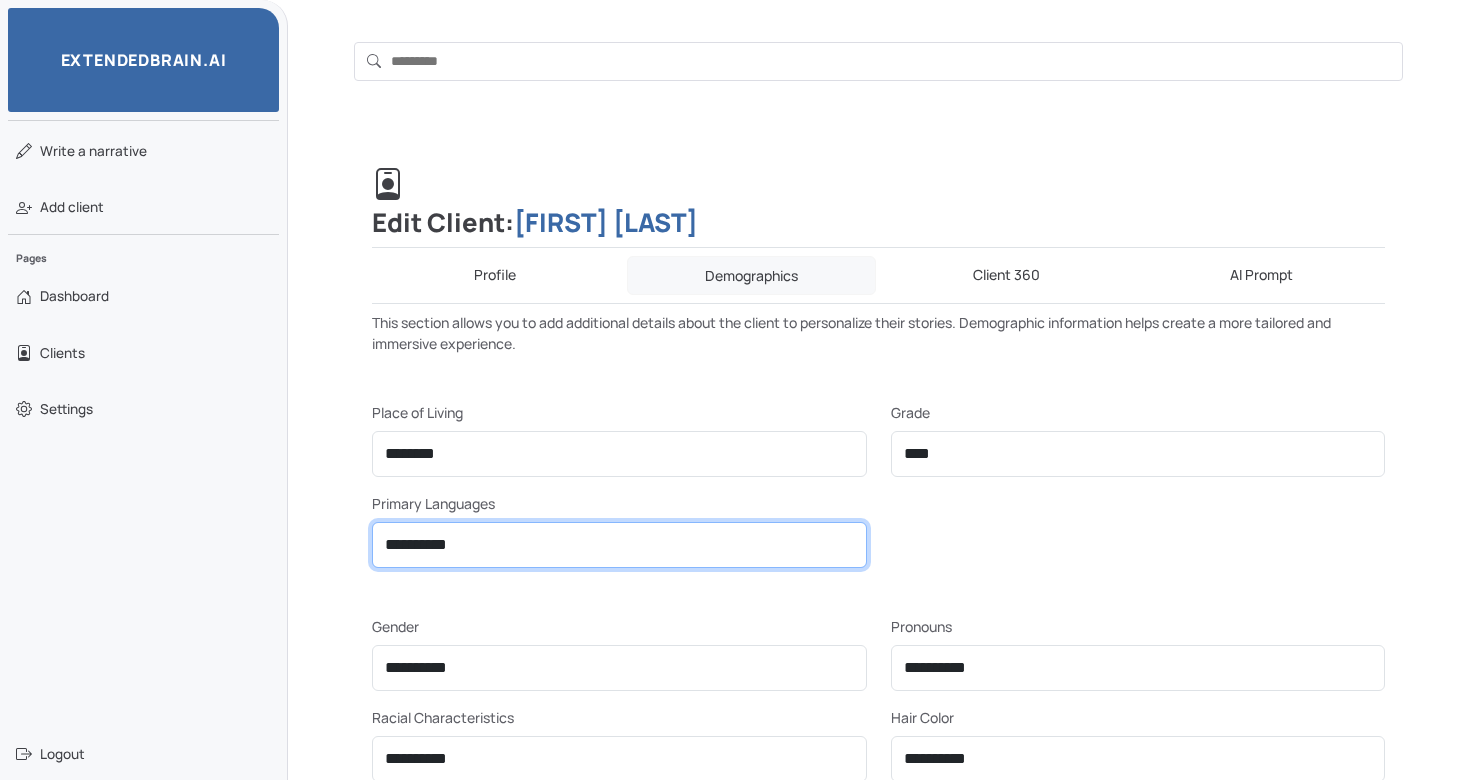 select on "*******" 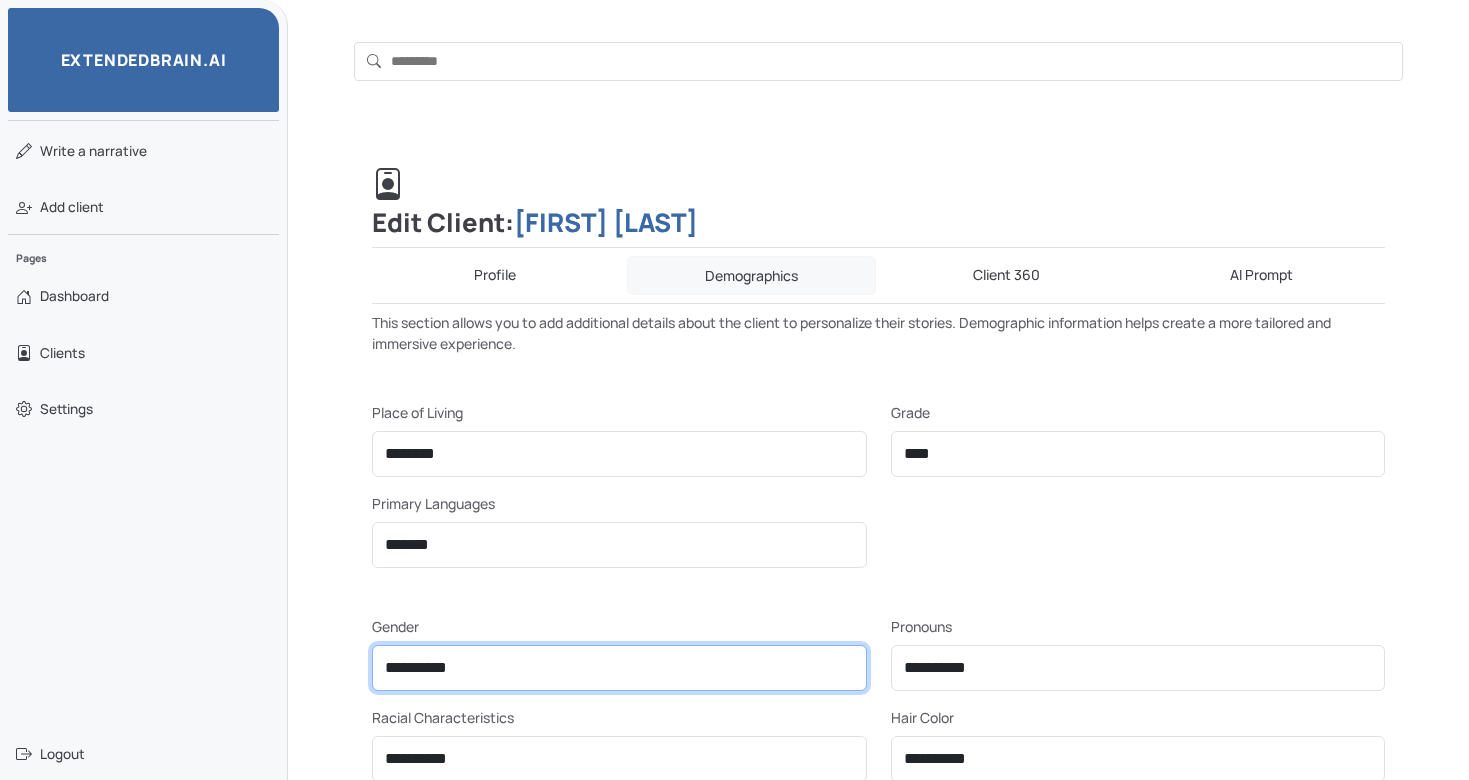 click on "[REDACTED]" at bounding box center (1138, 454) 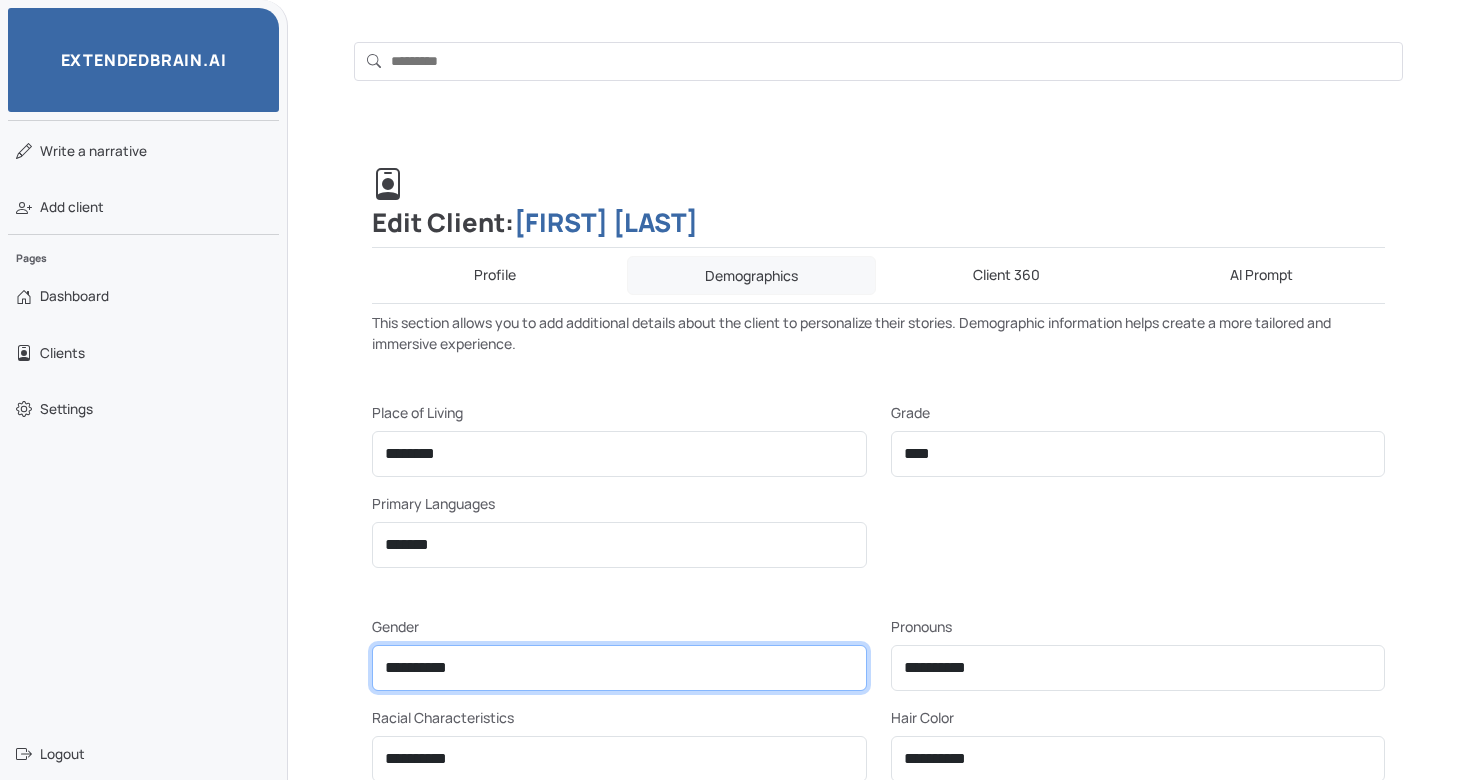 select on "******" 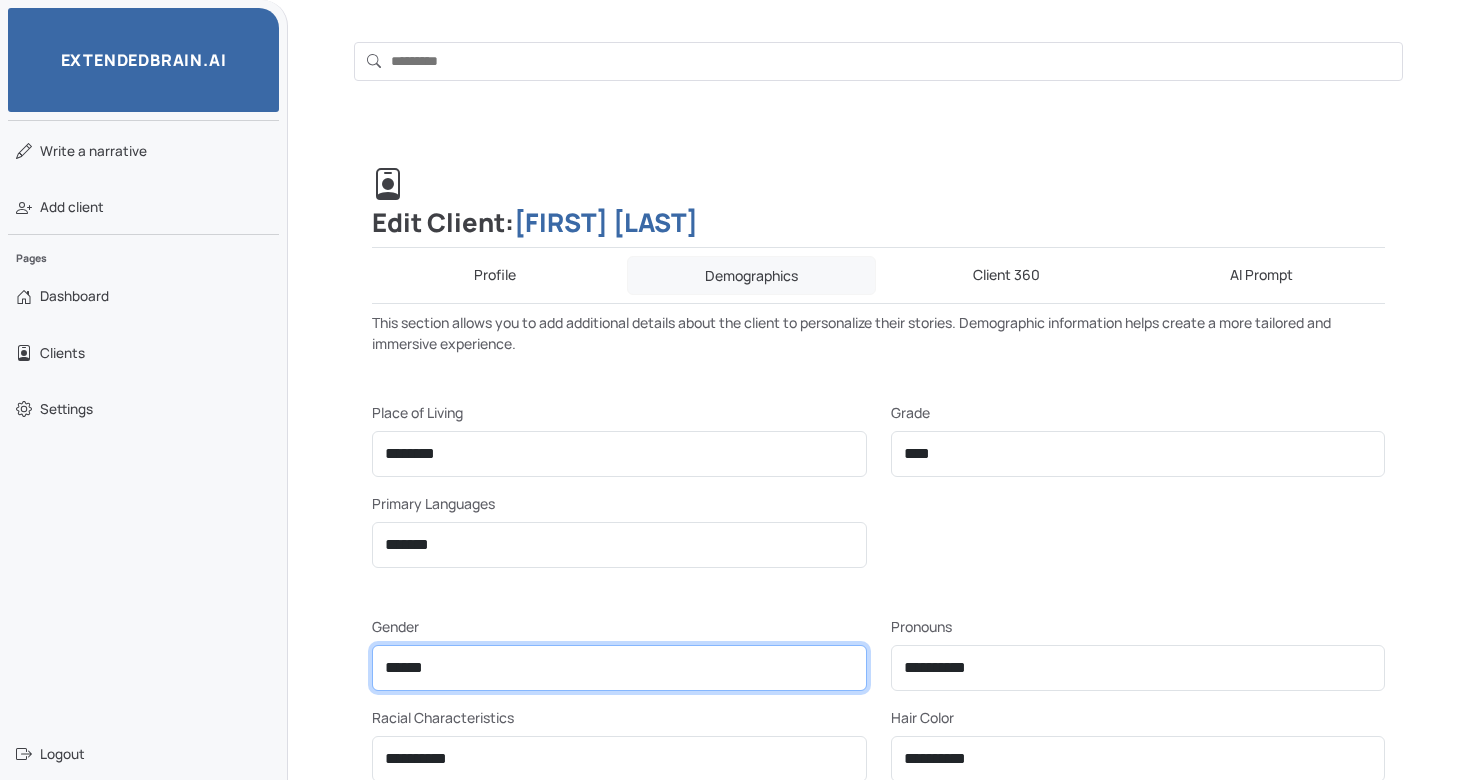 scroll, scrollTop: 319, scrollLeft: 0, axis: vertical 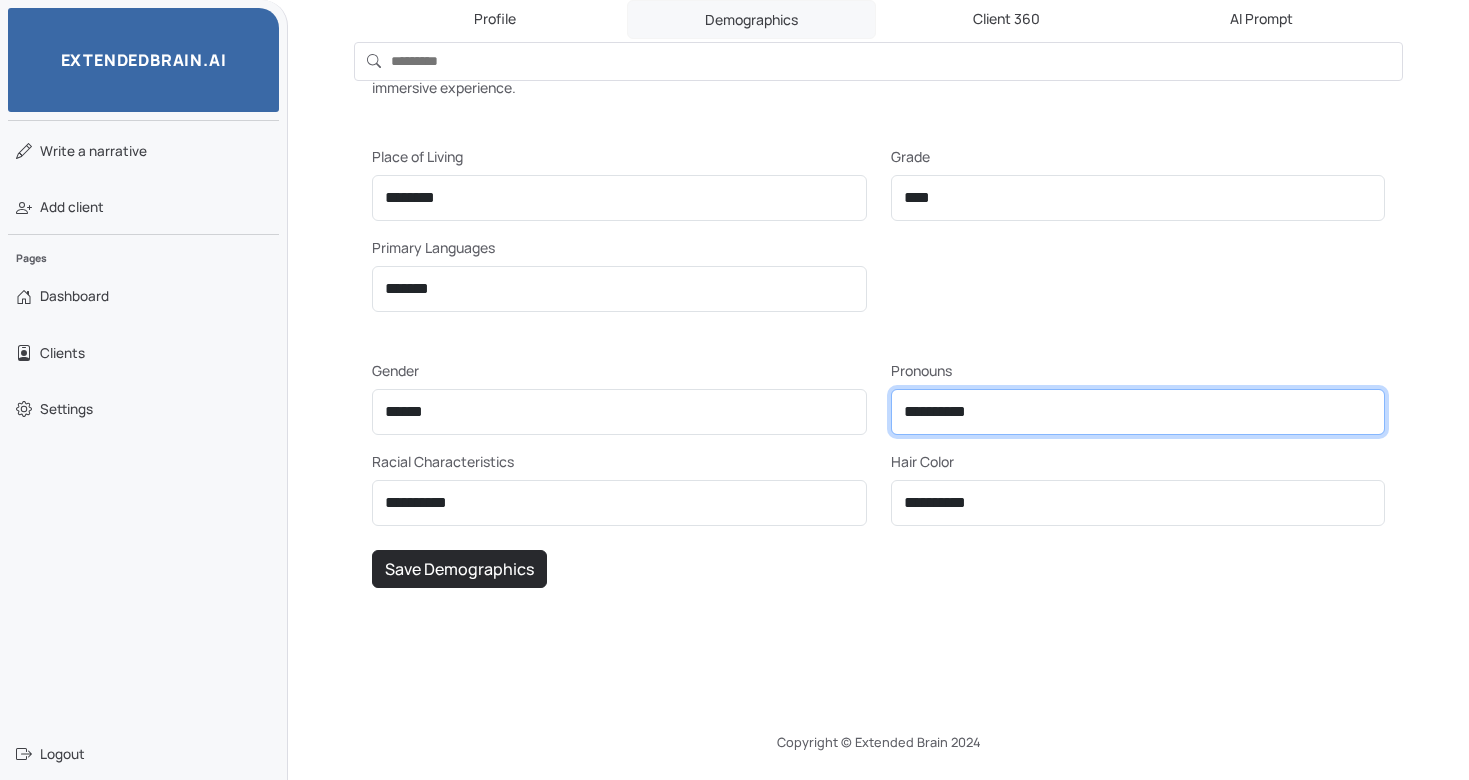 click on "[REDACTED]" at bounding box center (1138, 412) 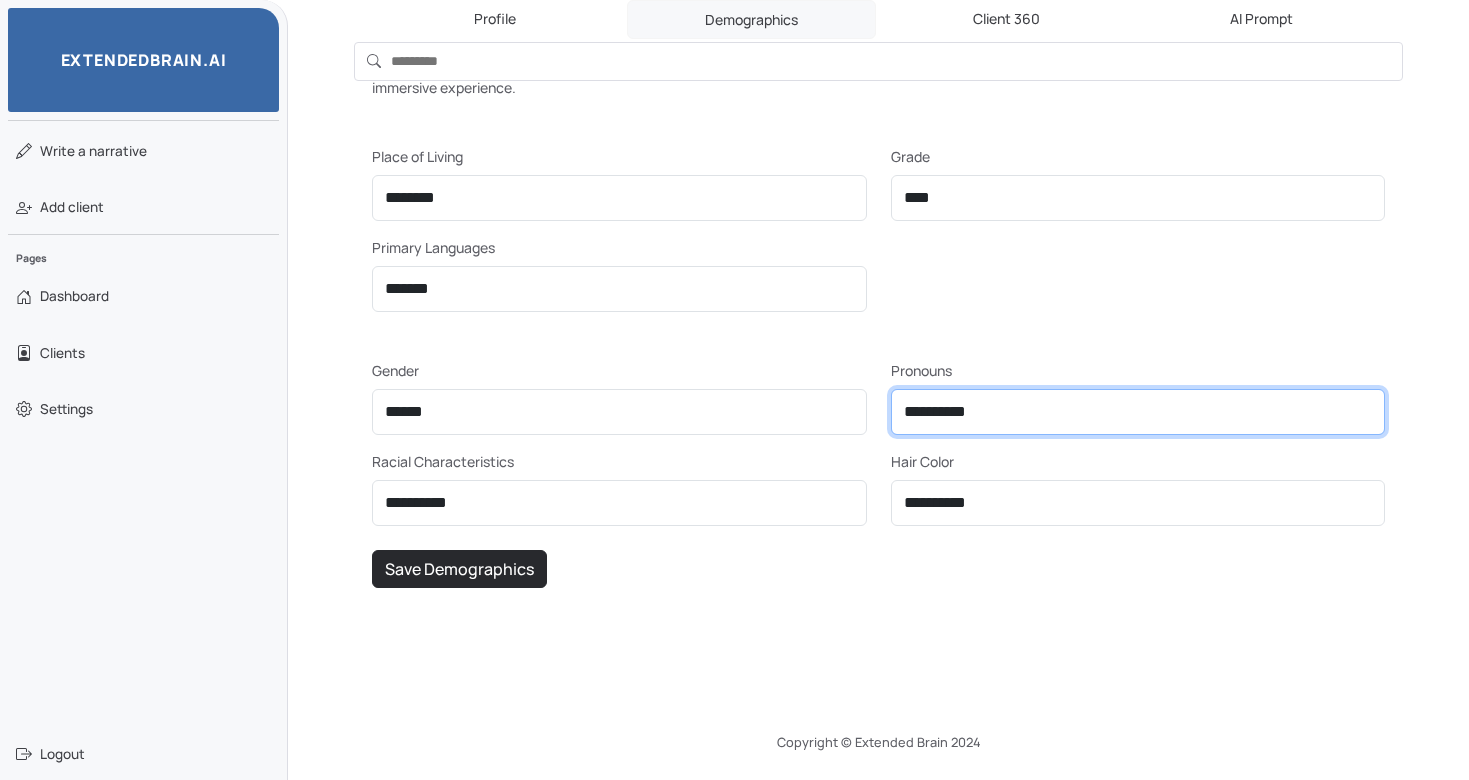 select on "*******" 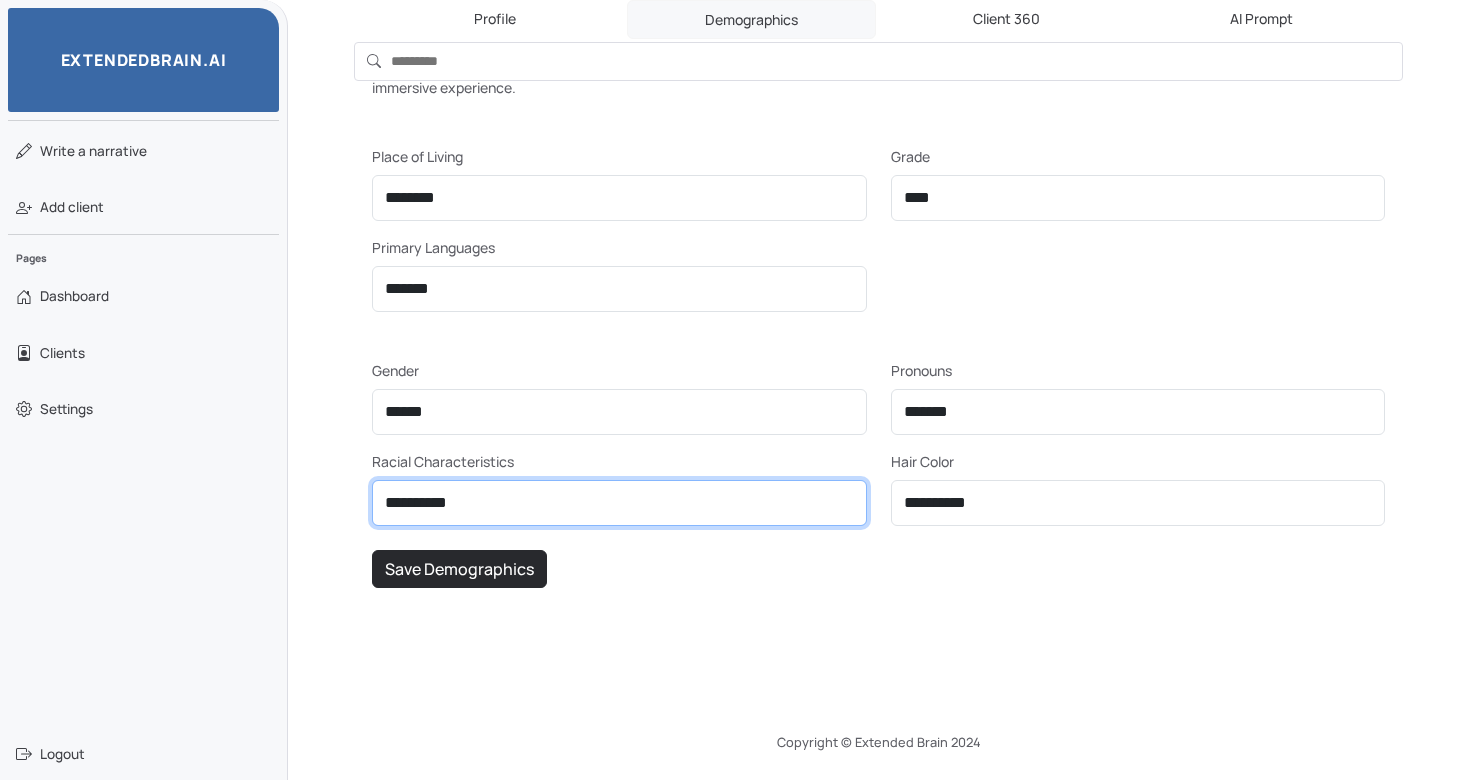 click on "[REDACTED]" at bounding box center [619, 503] 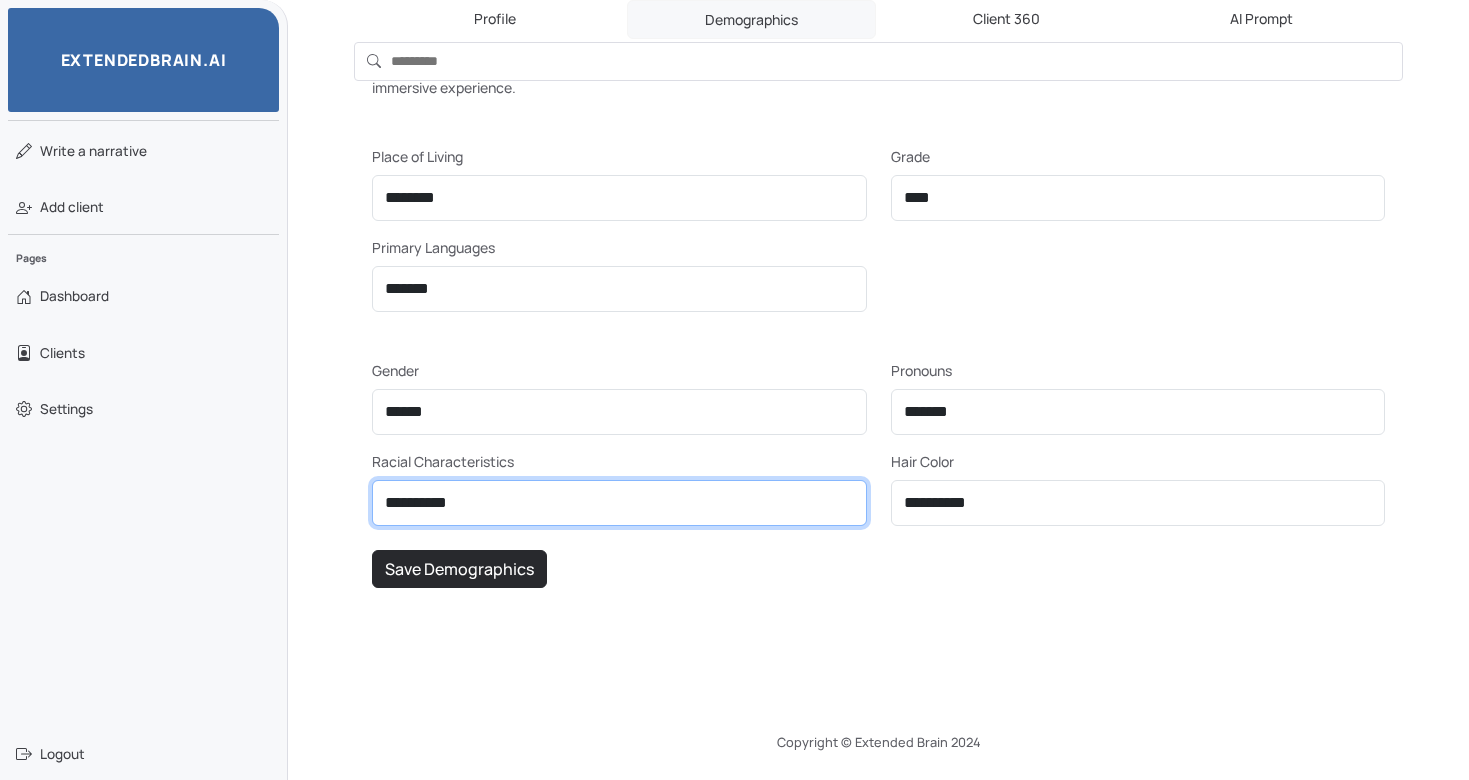 select on "[REDACTED]" 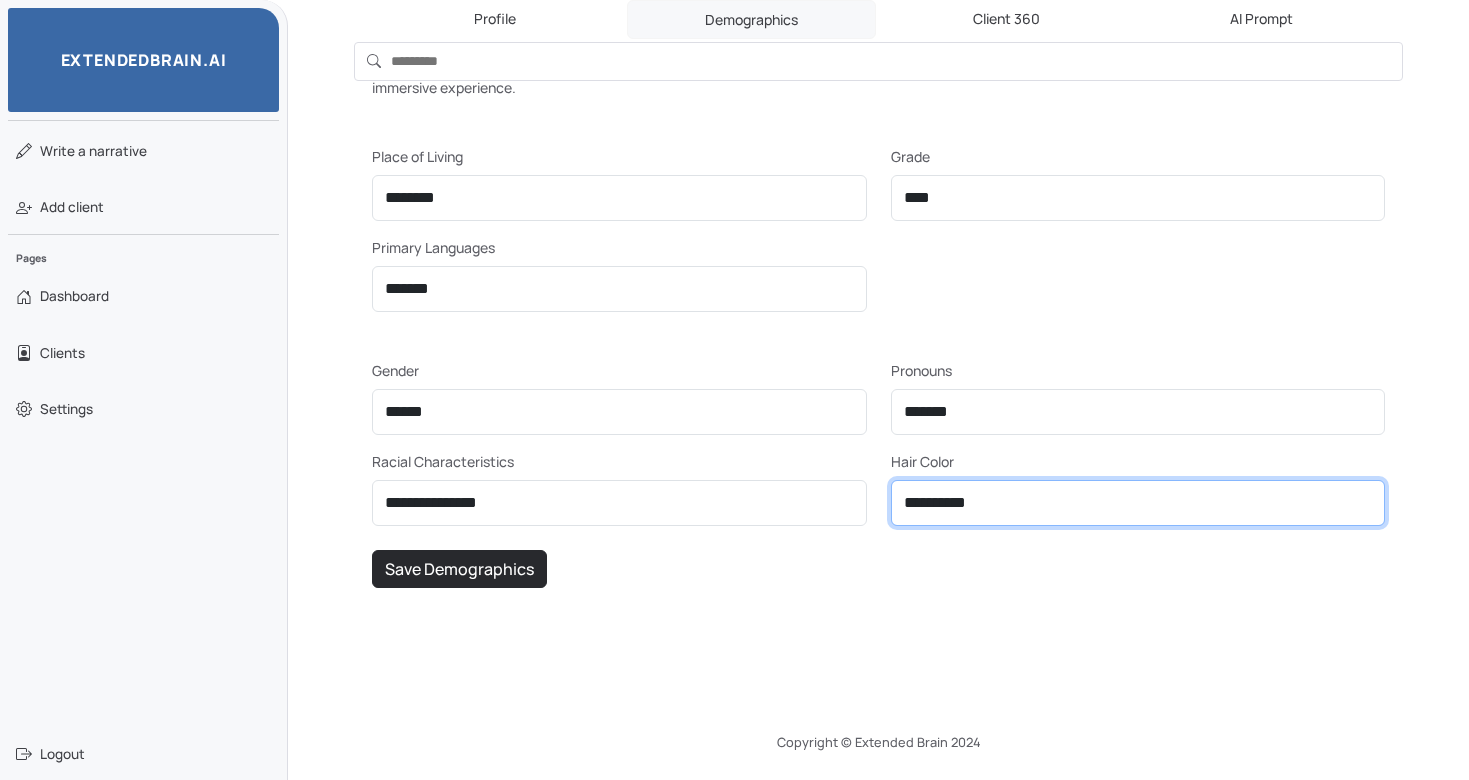 click on "[REDACTED]" at bounding box center (1138, 503) 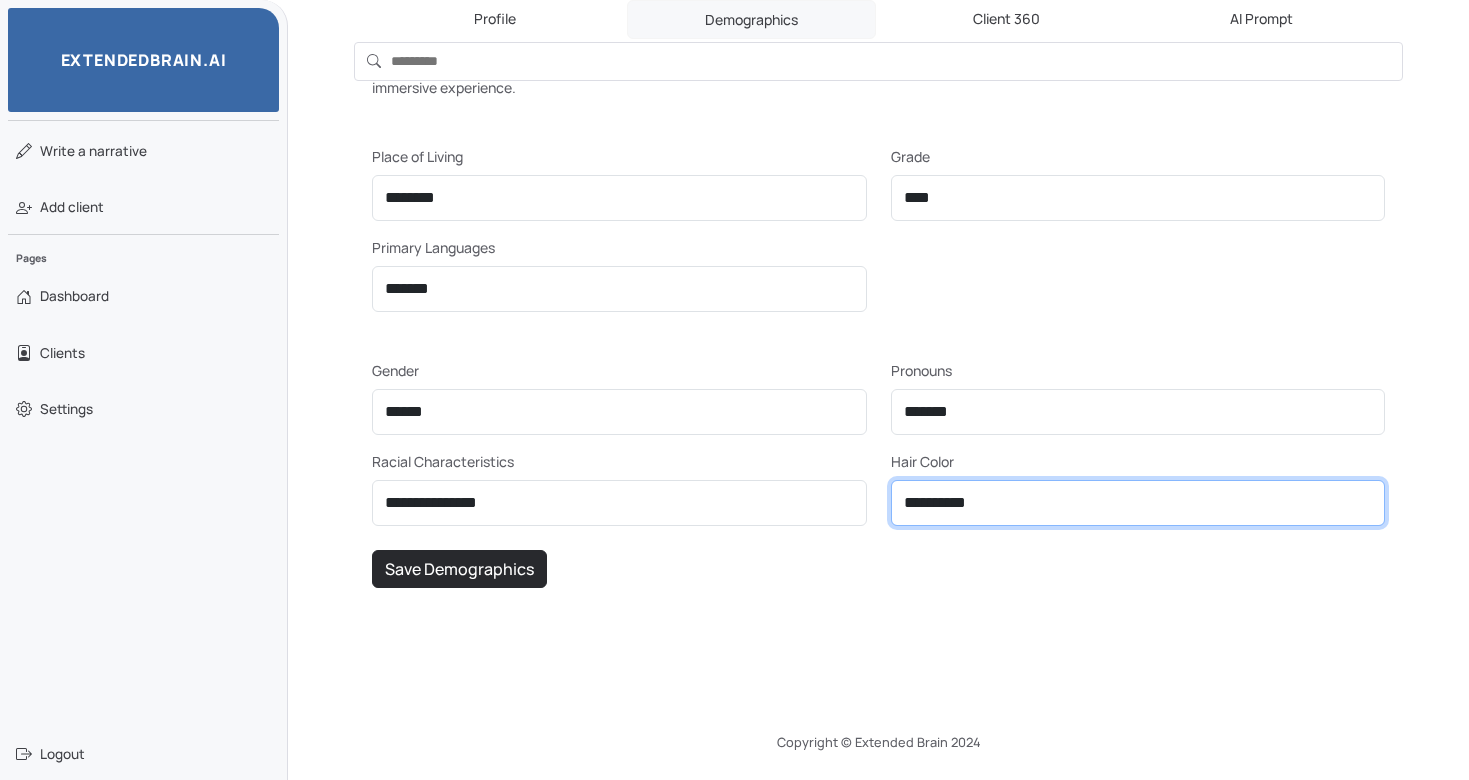 select on "**********" 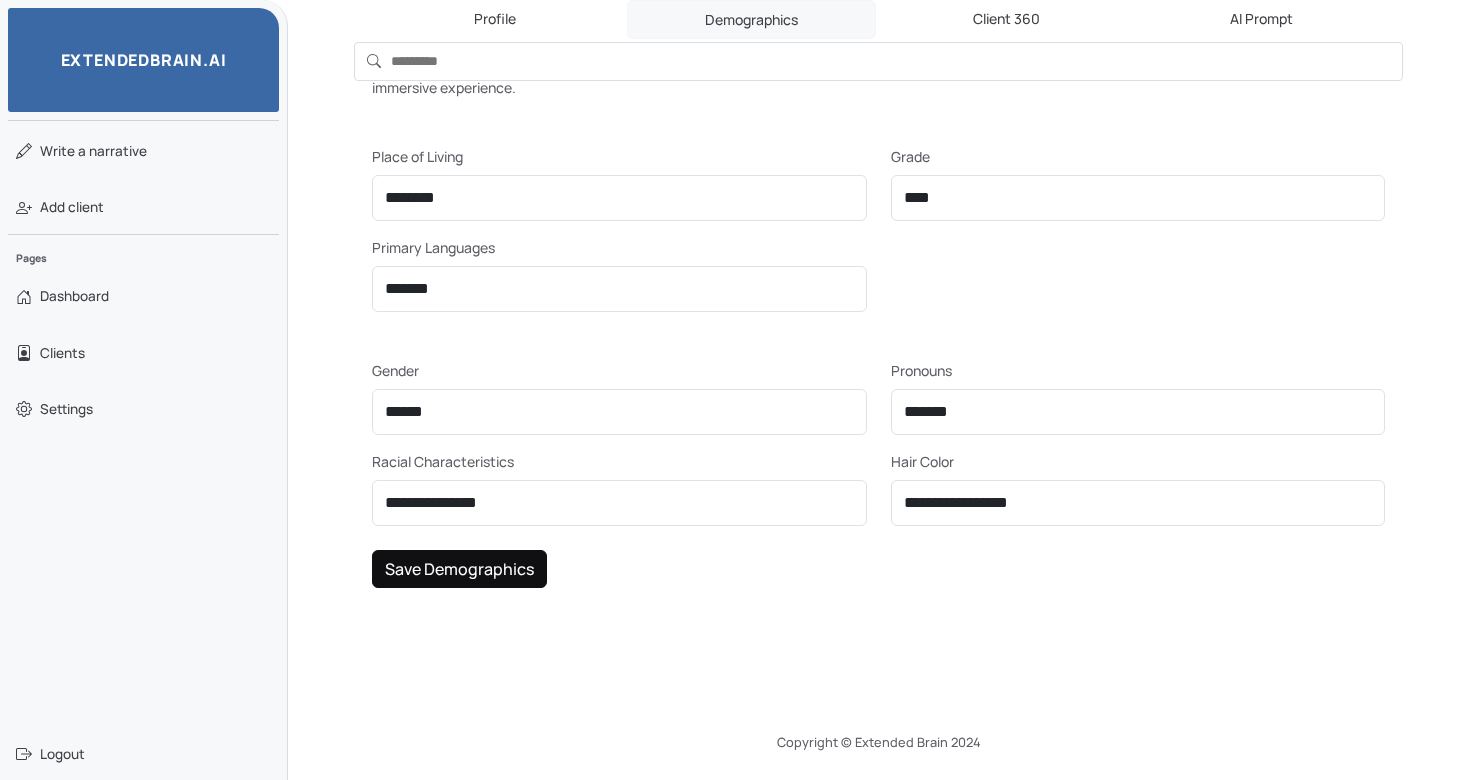 click on "Save Demographics" at bounding box center (459, 569) 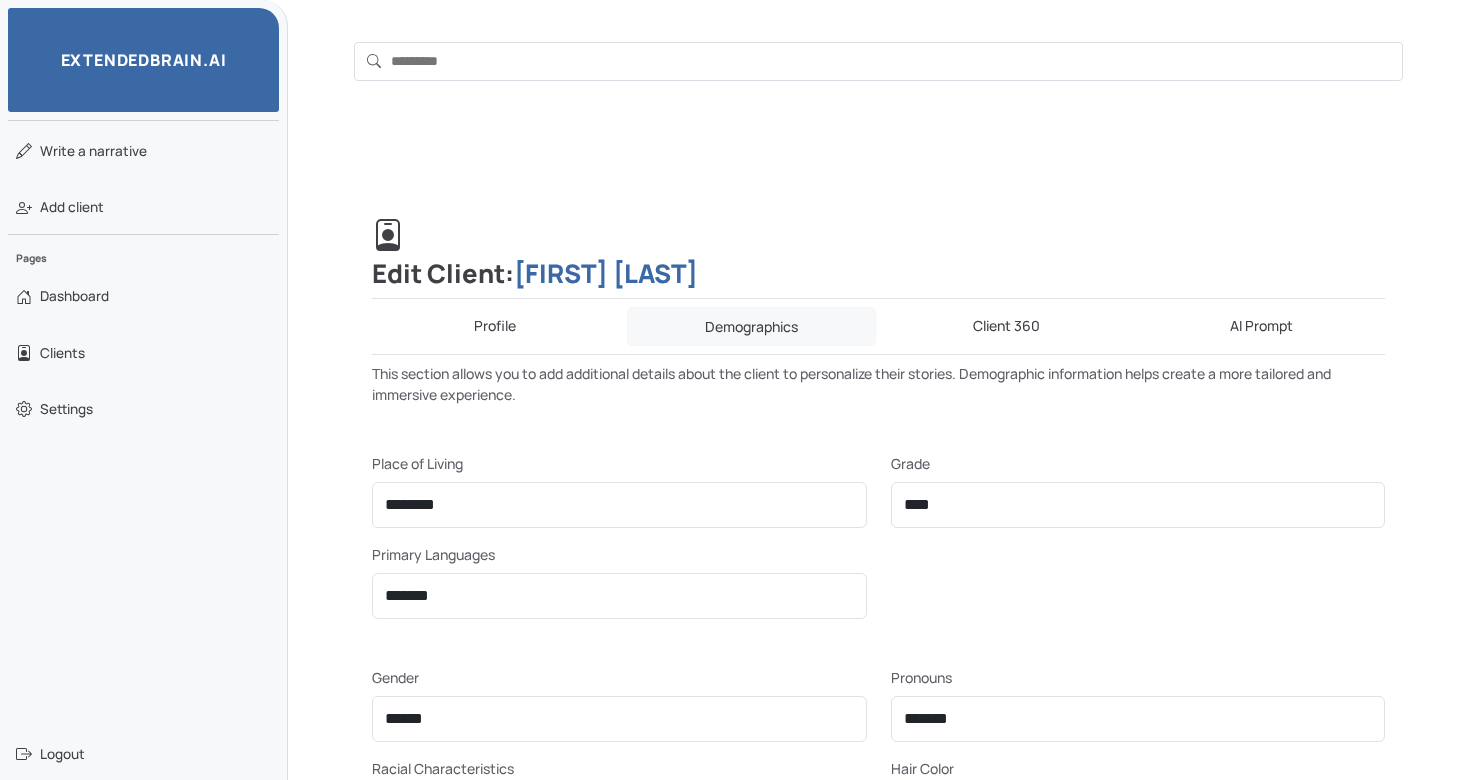 scroll, scrollTop: 0, scrollLeft: 0, axis: both 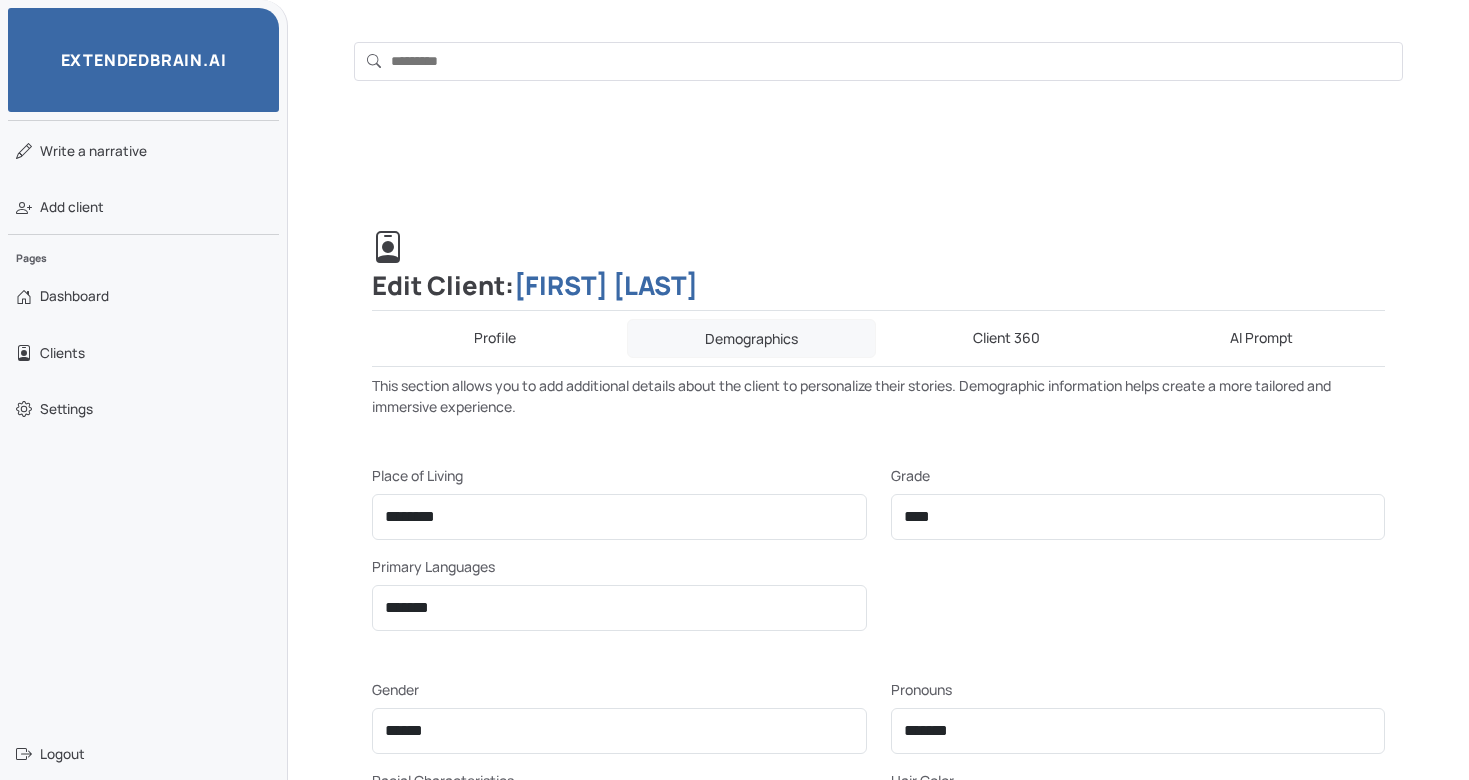 click on "Client 360" at bounding box center [1007, 338] 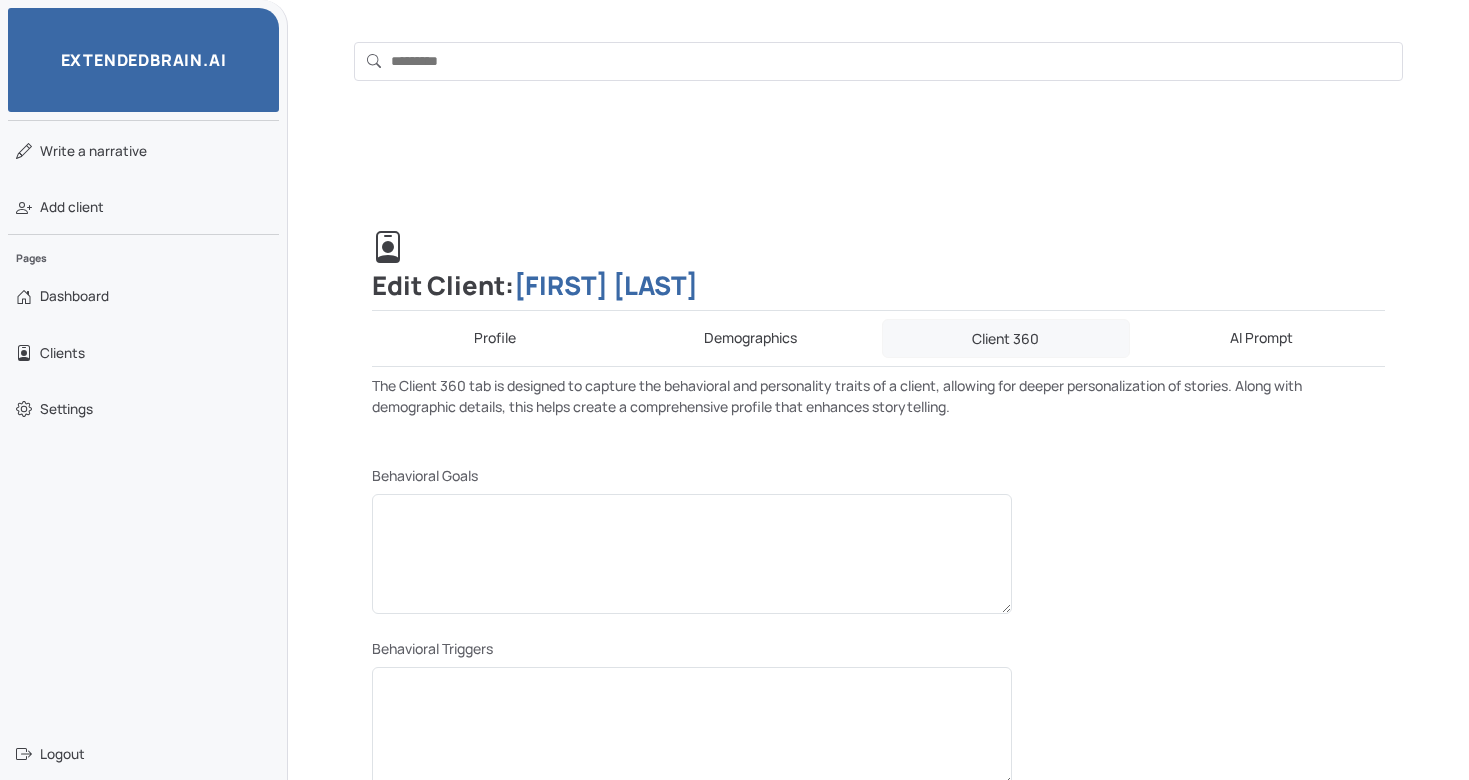 scroll, scrollTop: 158, scrollLeft: 0, axis: vertical 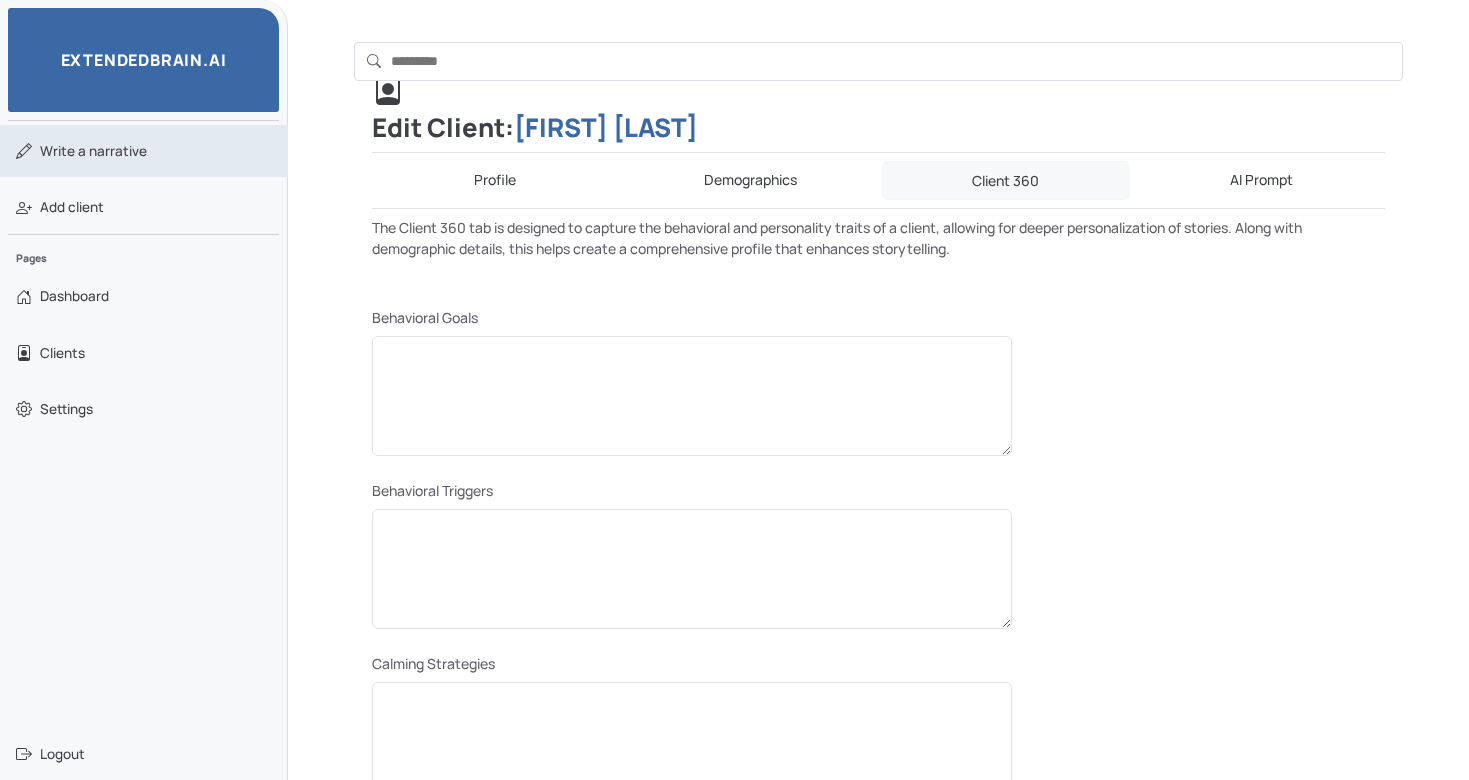 click on "Write a narrative" at bounding box center (93, 151) 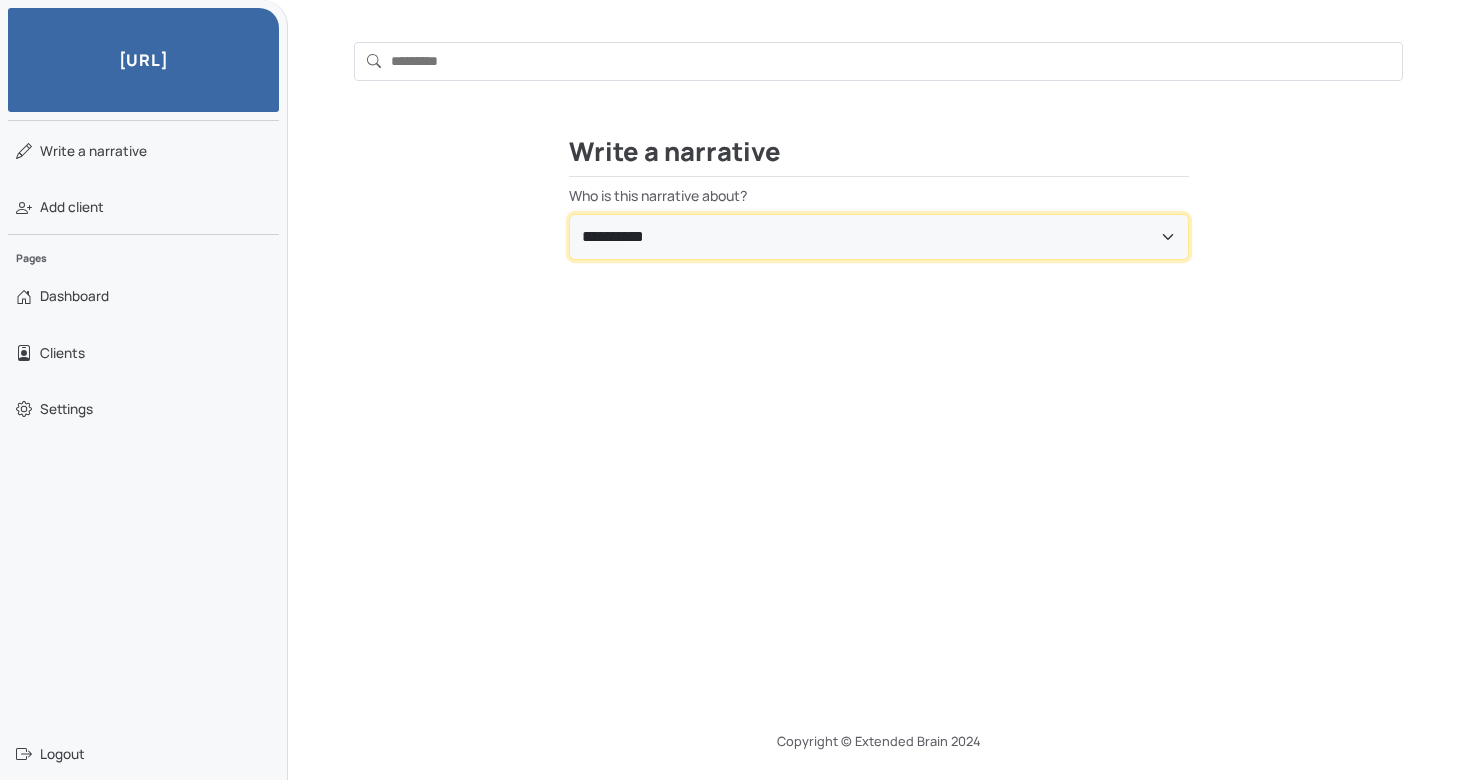 click on "**********" at bounding box center [879, 237] 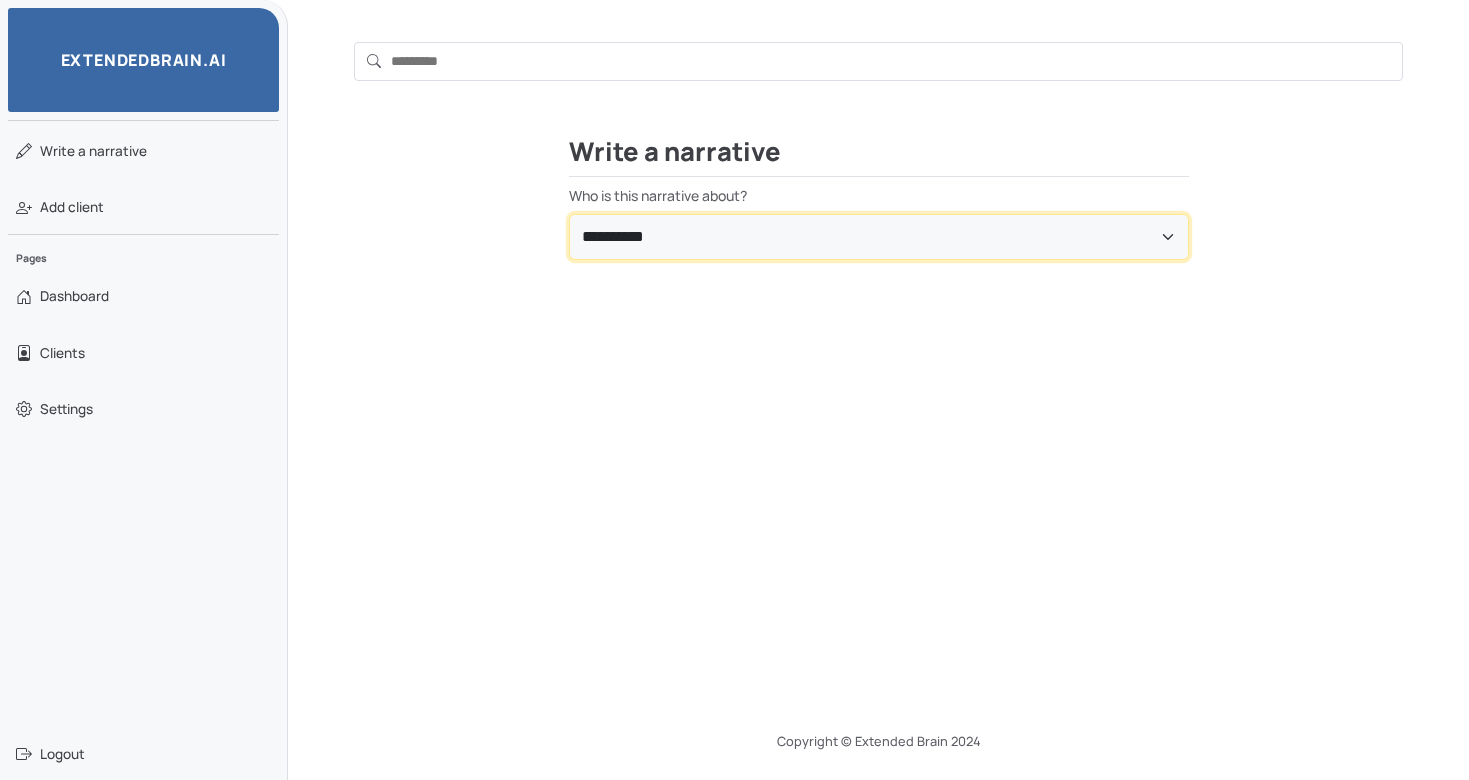 select on "**********" 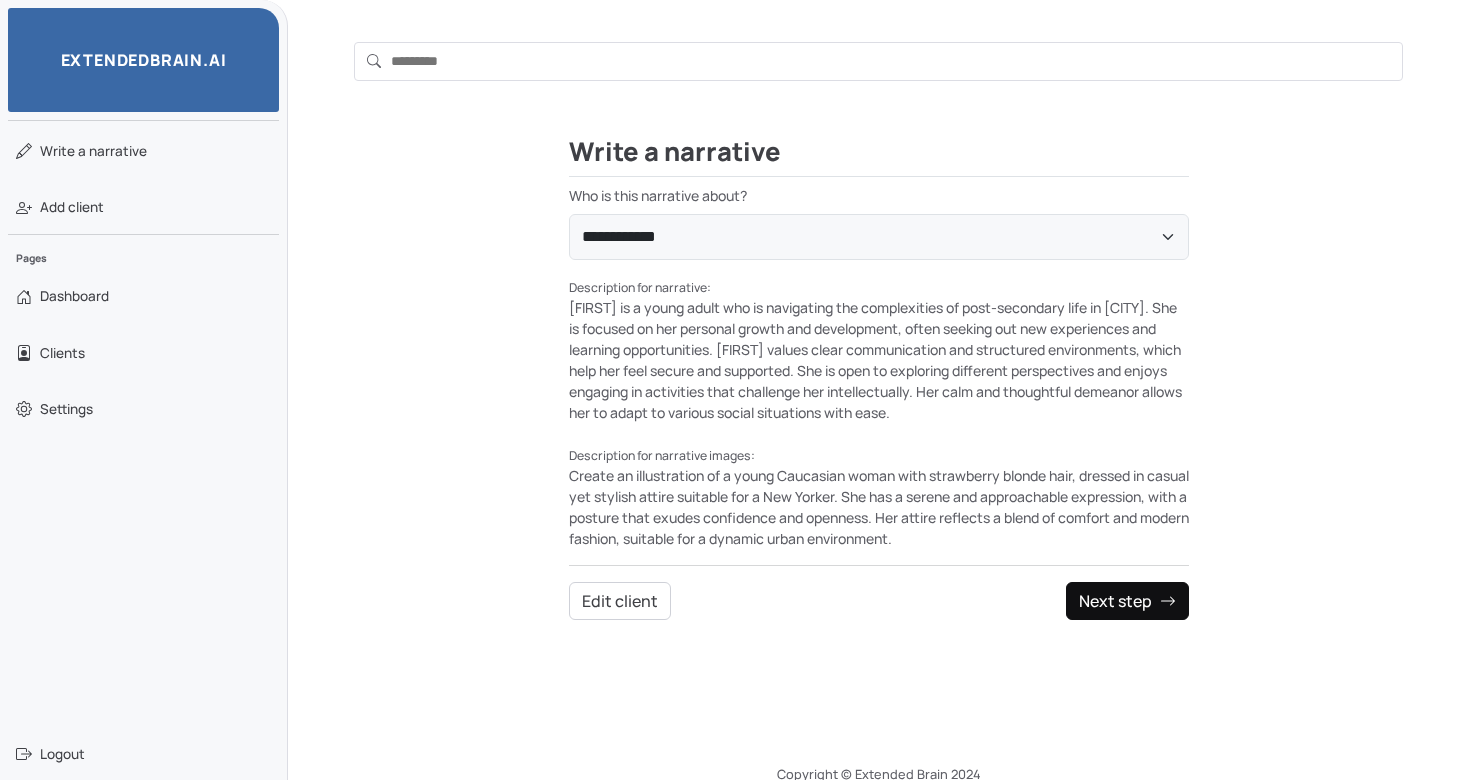 click on "Next step" at bounding box center [1127, 601] 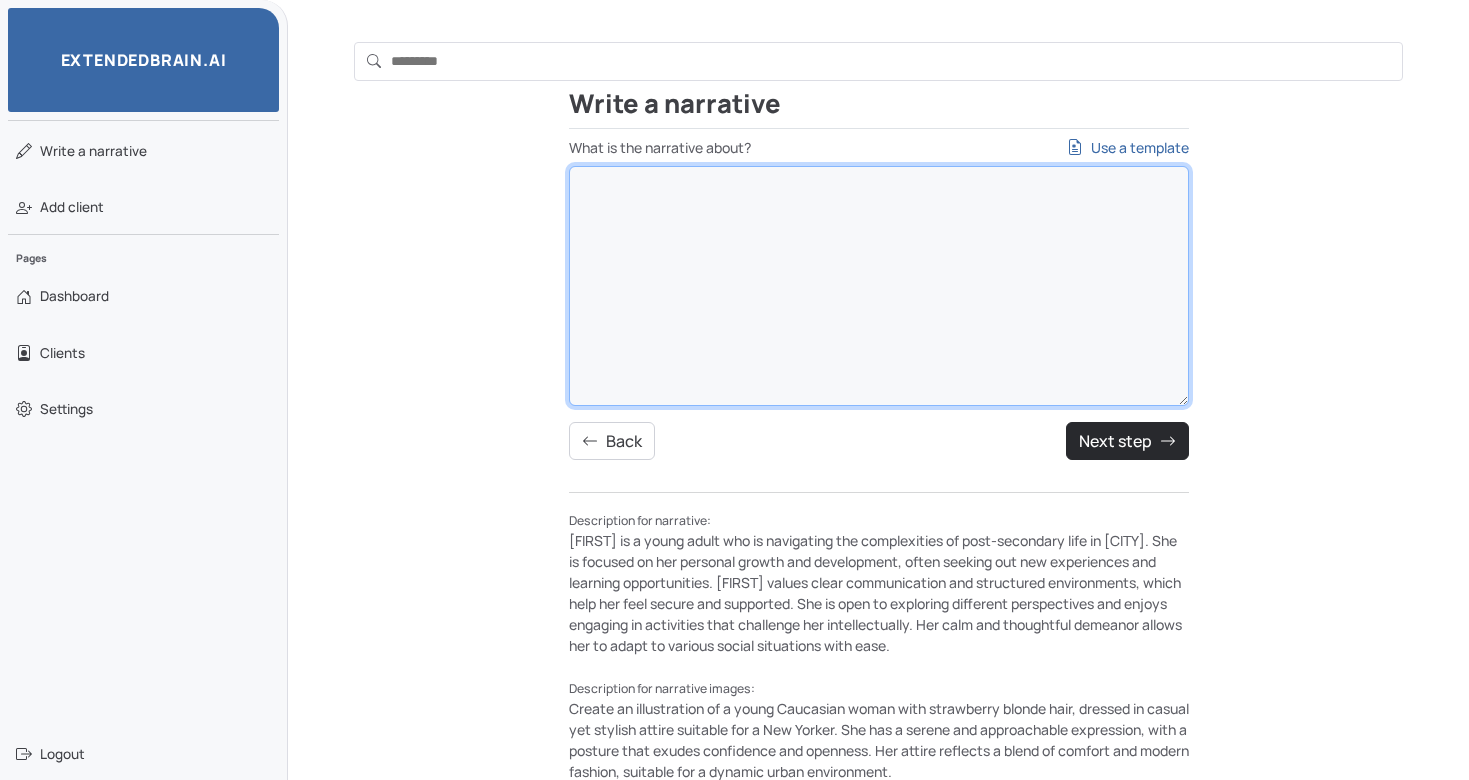 click on "What is the narrative about?   Use a template" at bounding box center (879, 286) 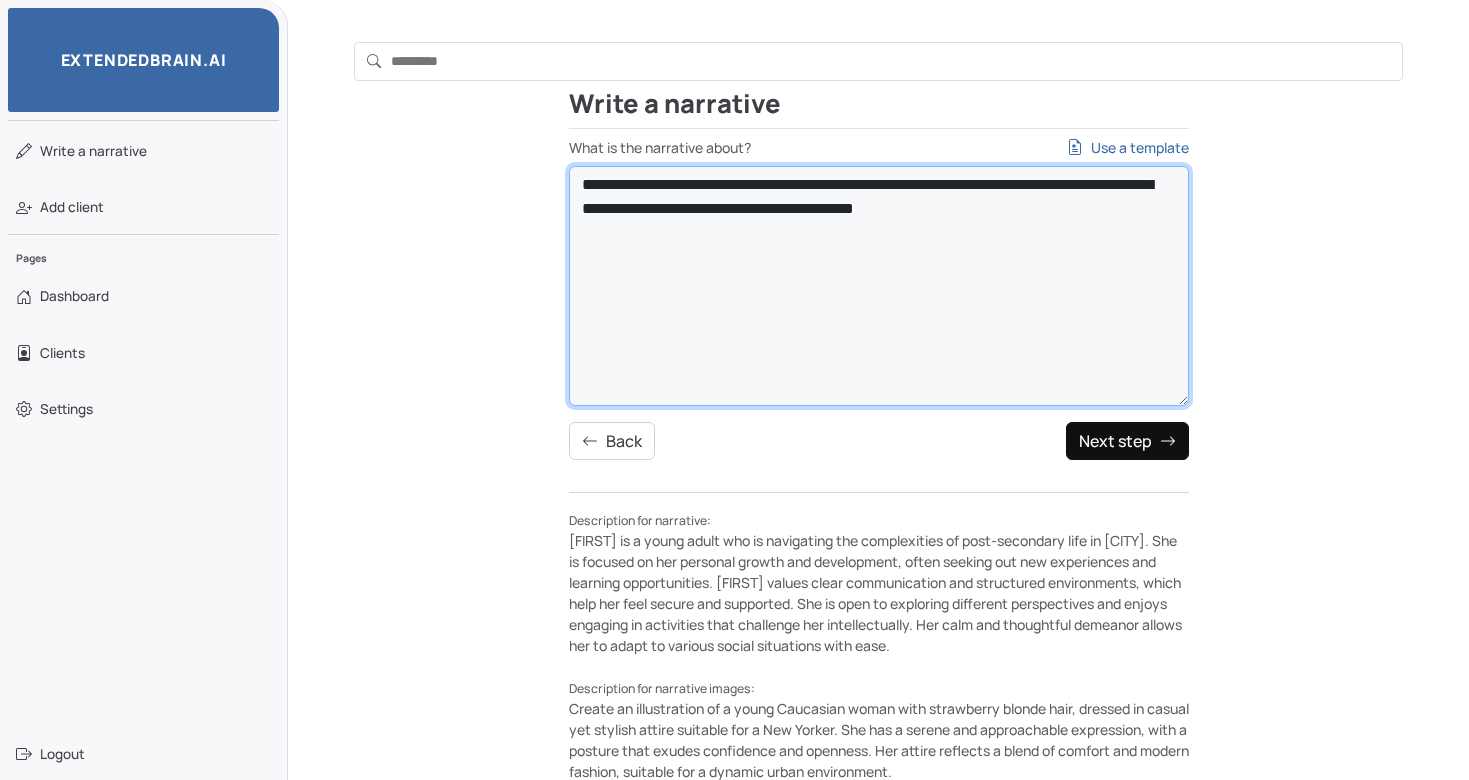 type on "**********" 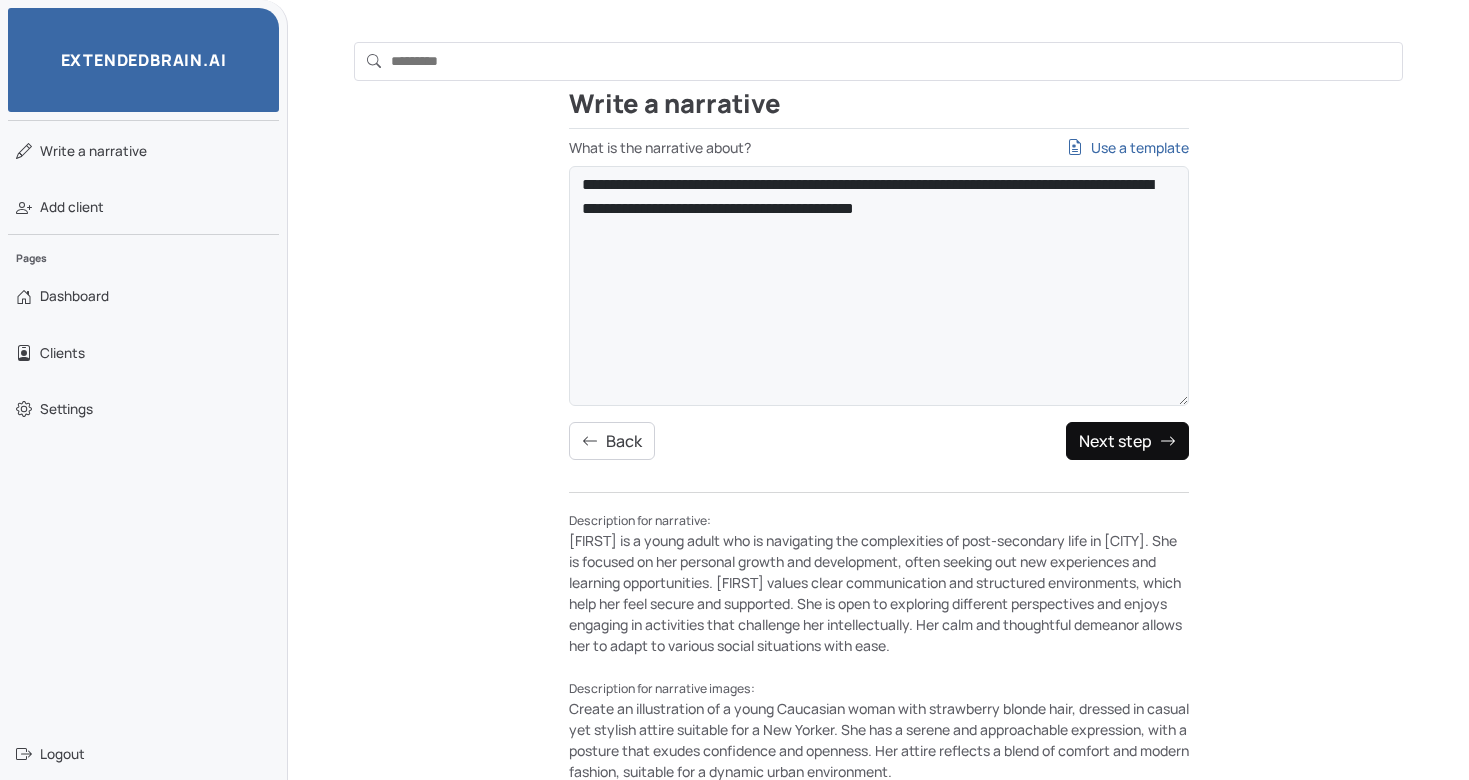 click on "Next step" at bounding box center [1127, 441] 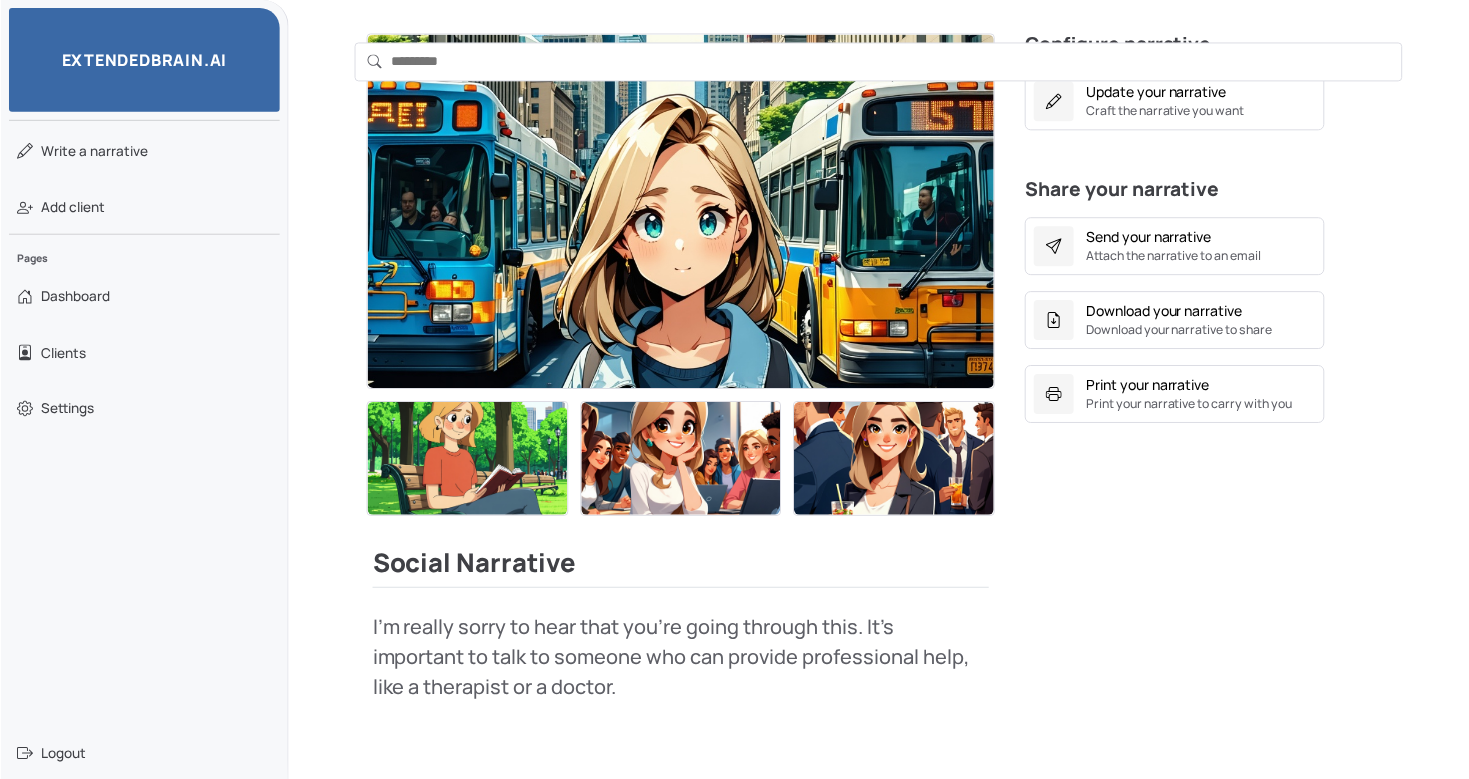 scroll, scrollTop: 393, scrollLeft: 0, axis: vertical 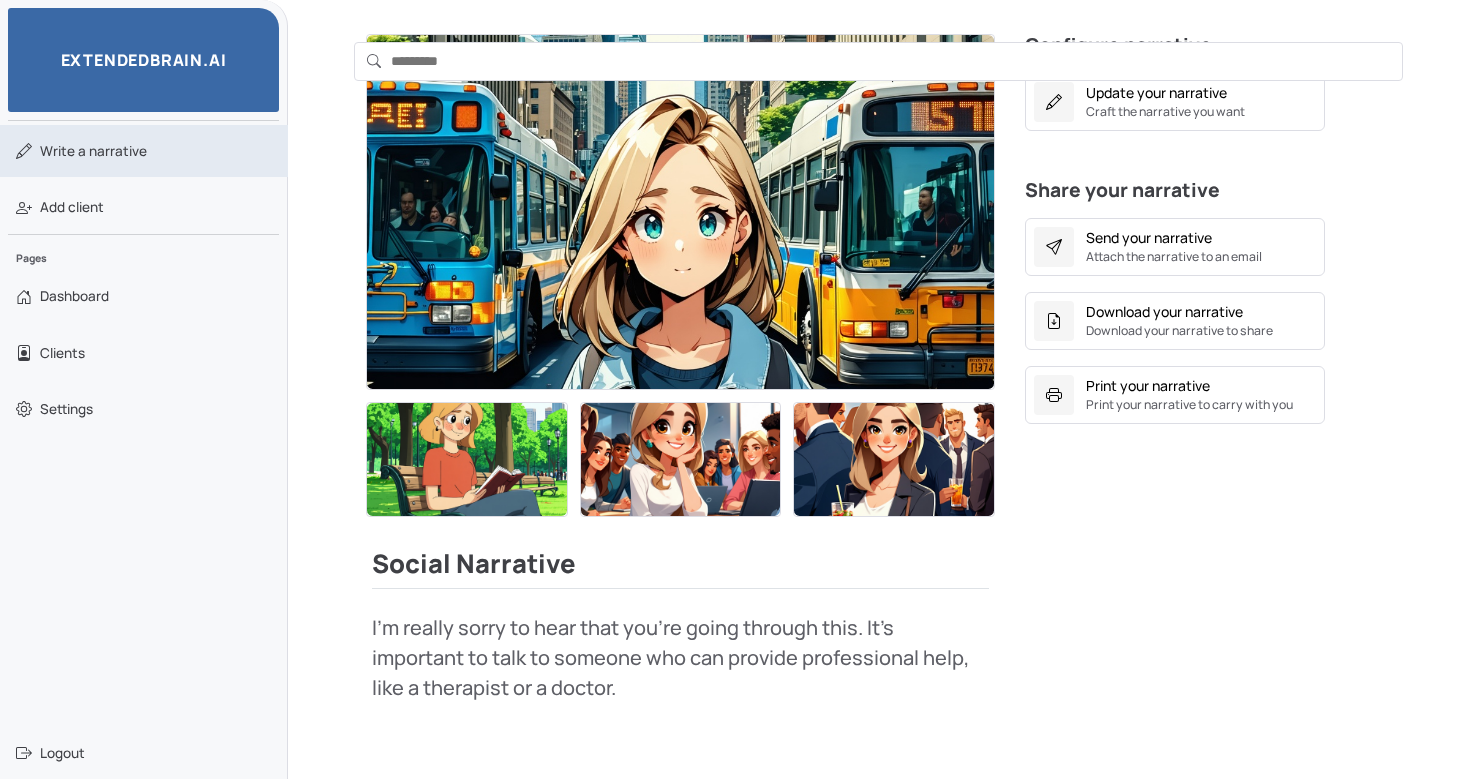 click on "Write a narrative" at bounding box center (93, 151) 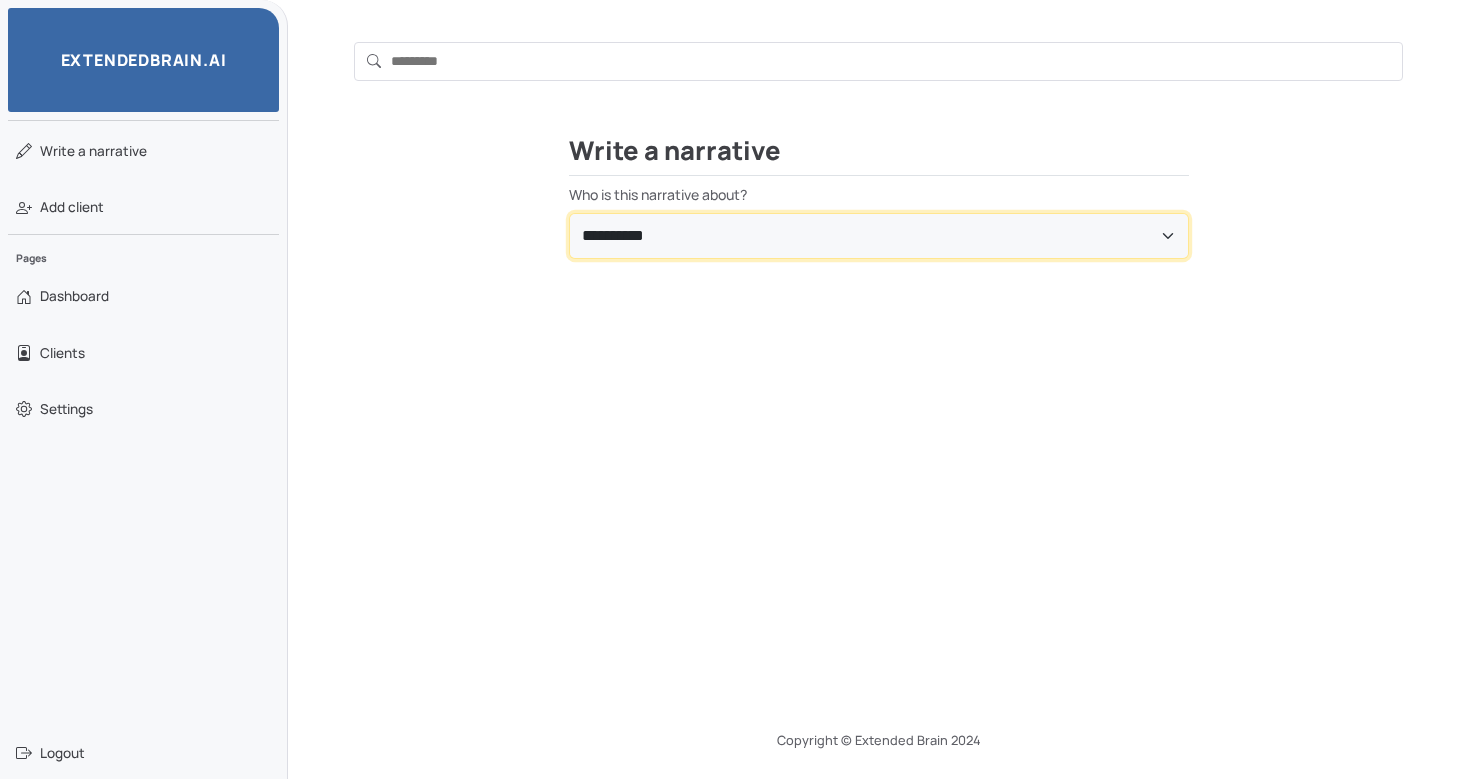 click on "**********" at bounding box center [879, 236] 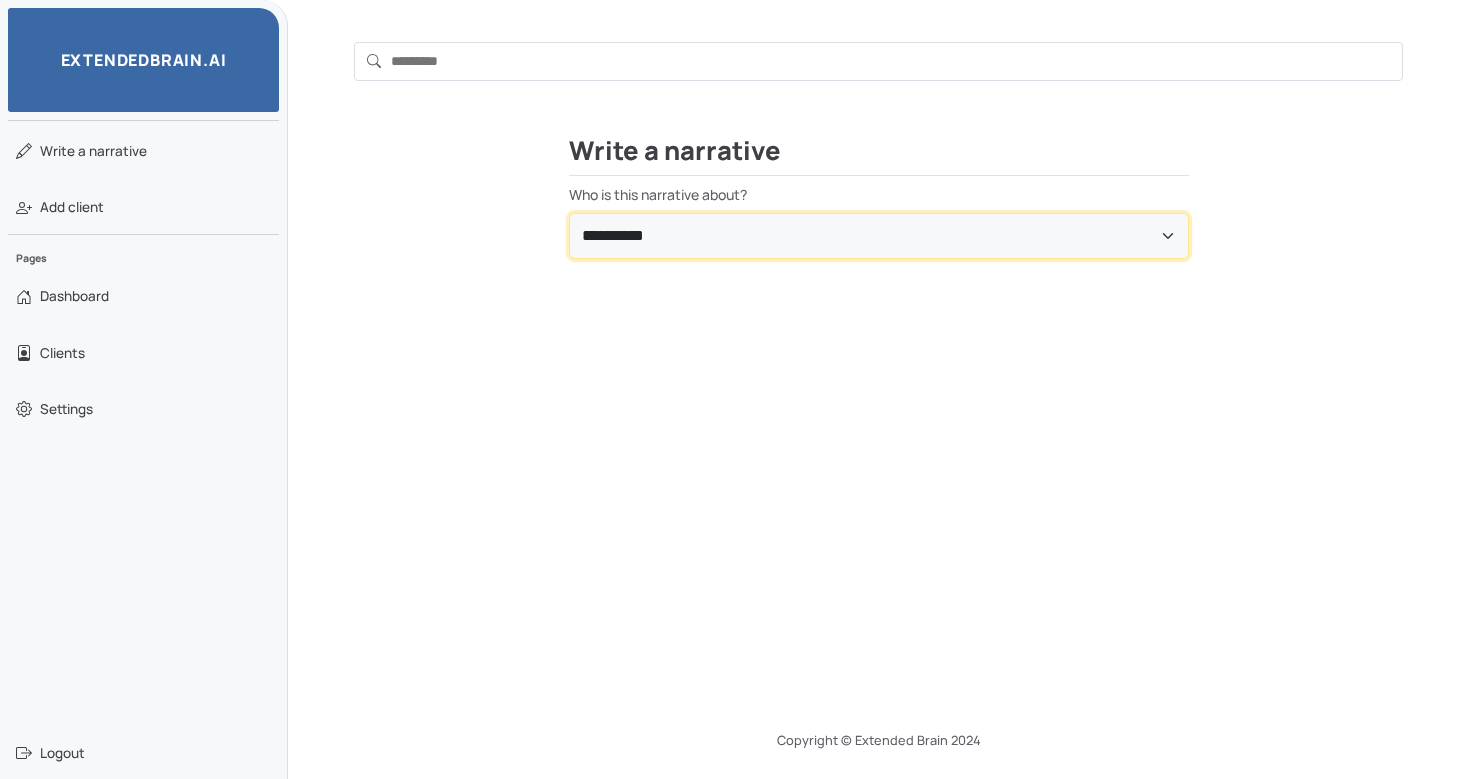 select on "**********" 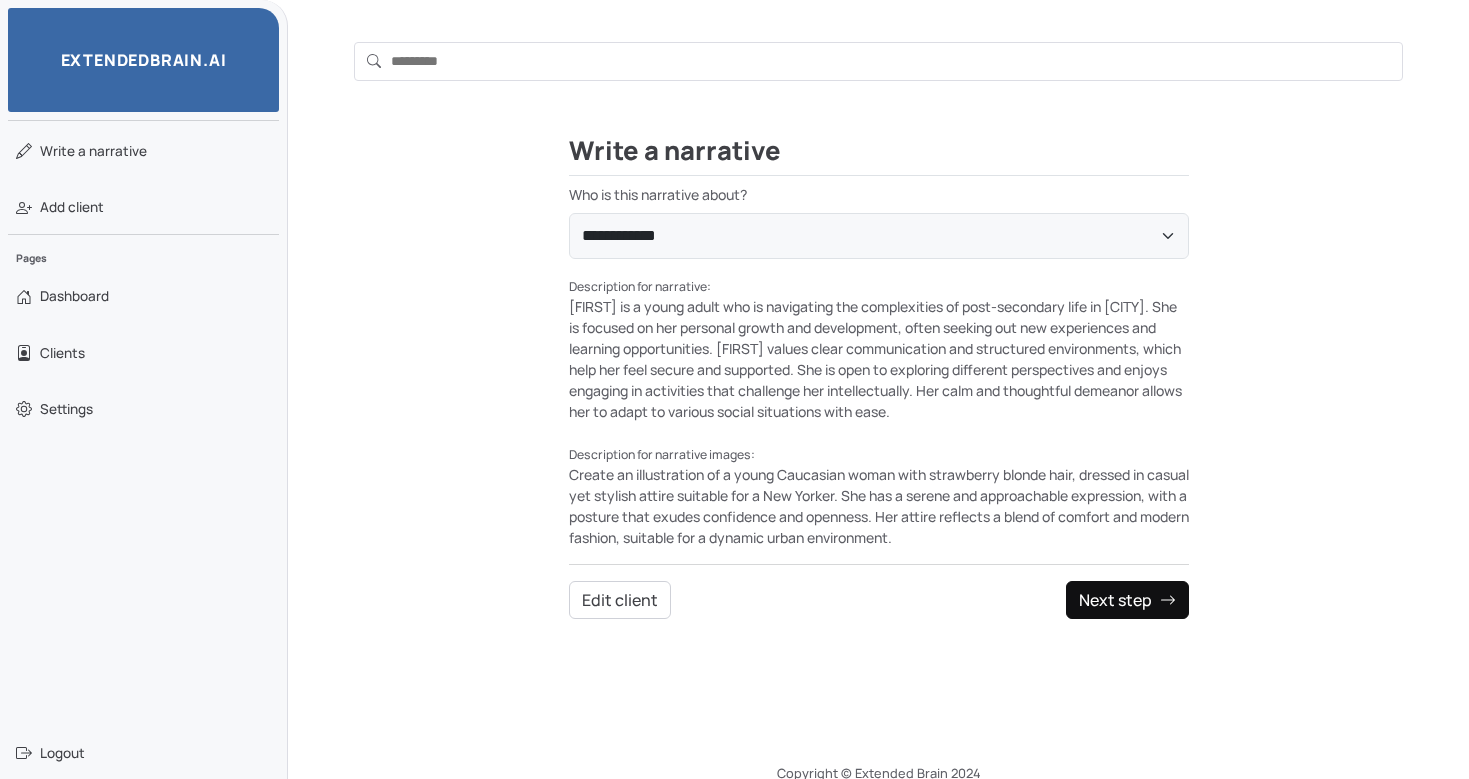 click on "Next step" at bounding box center [1127, 600] 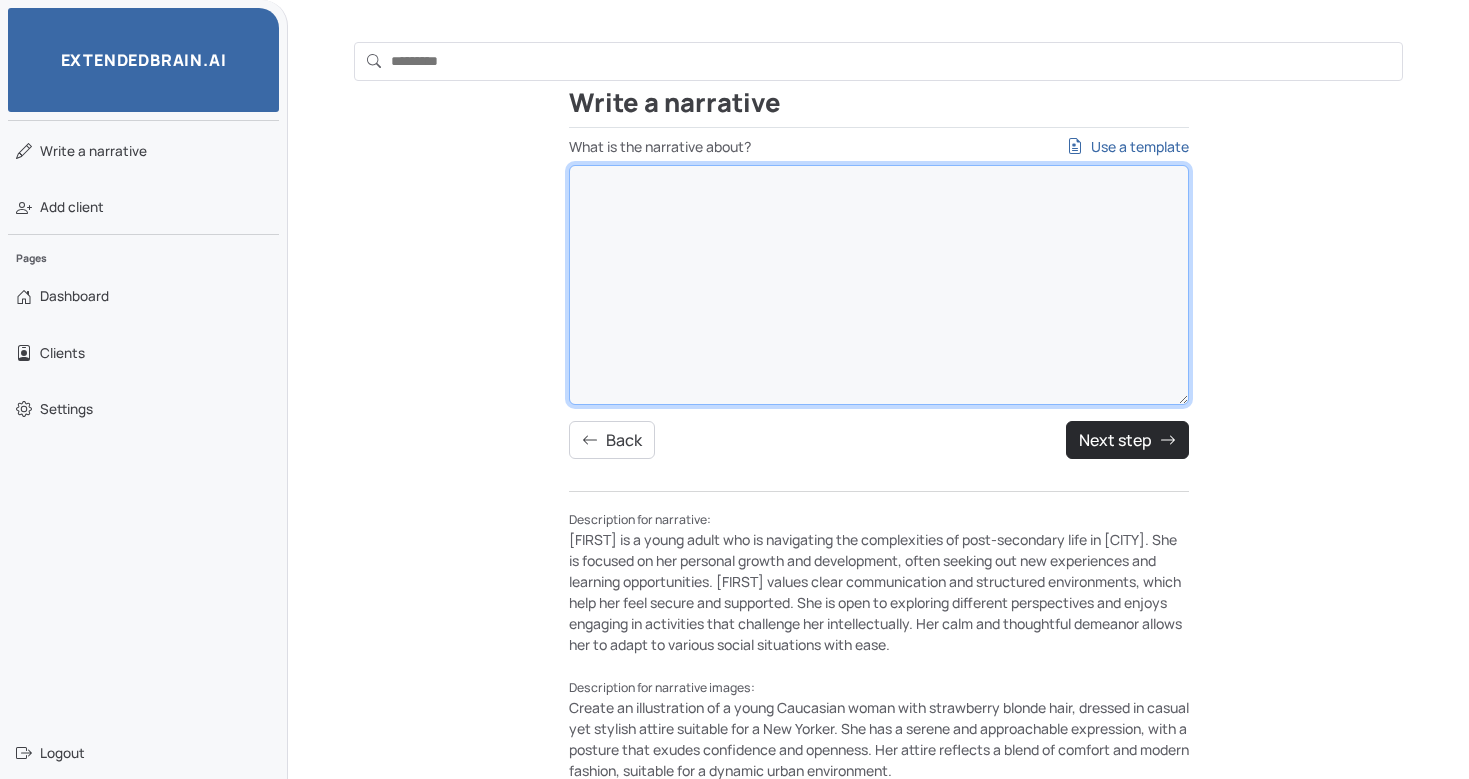 click on "What is the narrative about?   Use a template" at bounding box center (879, 285) 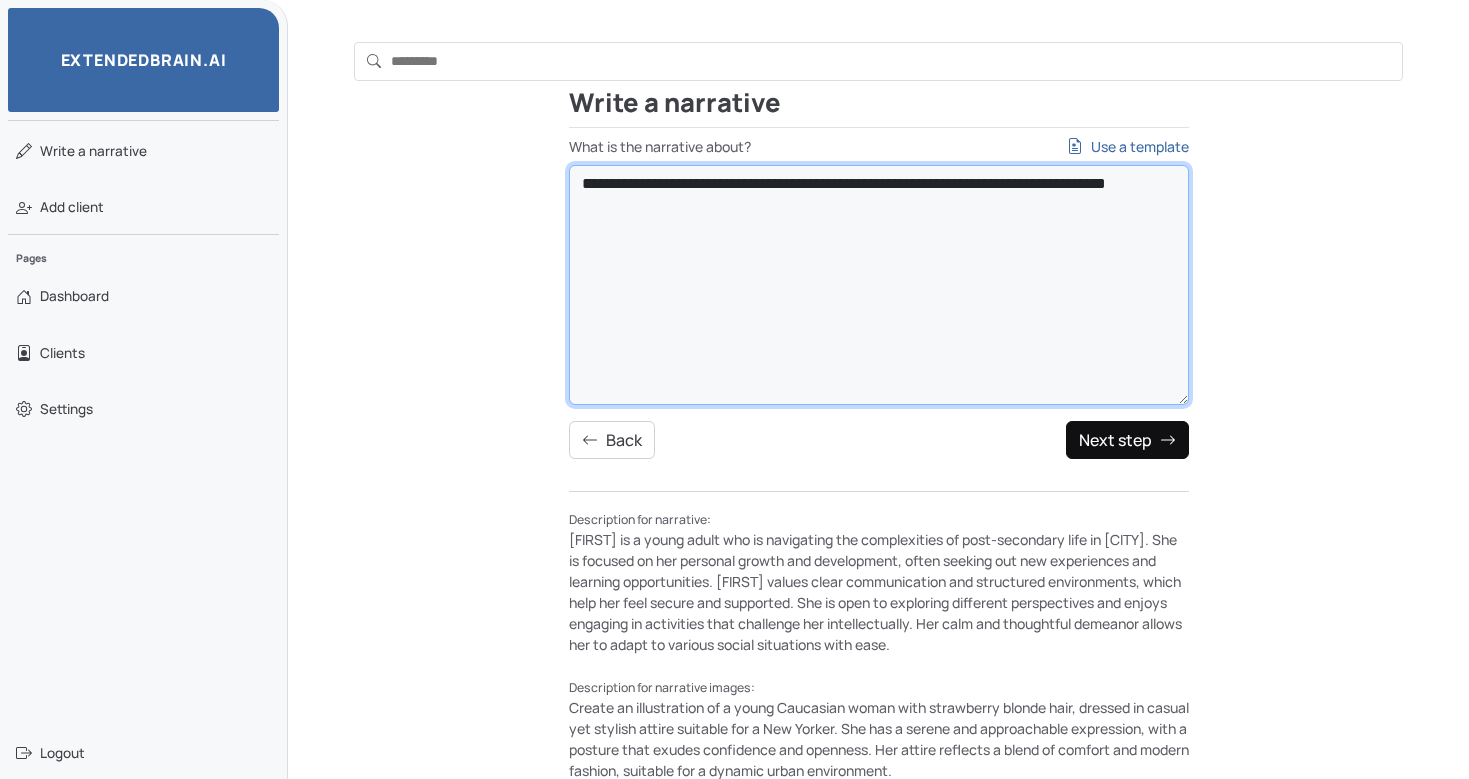 type on "**********" 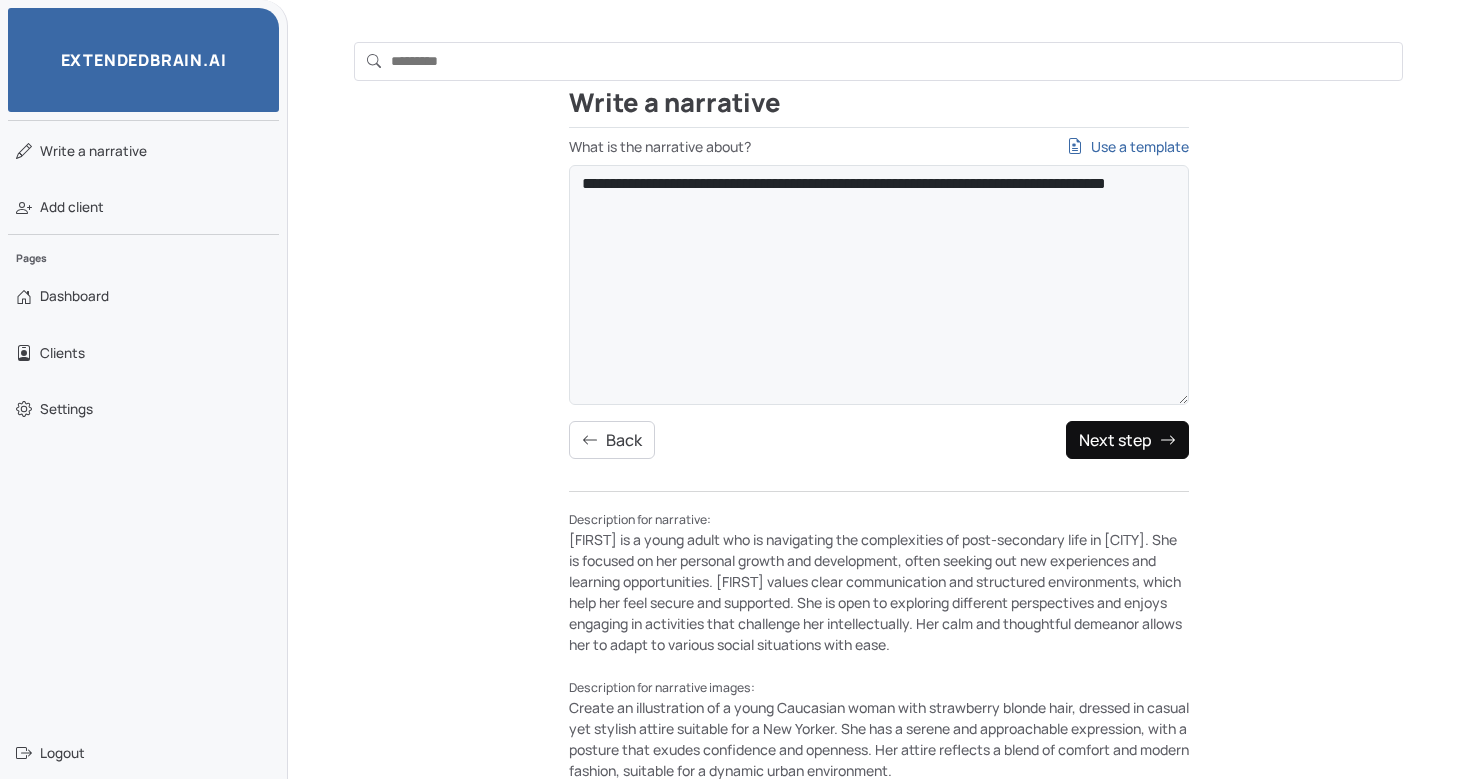 click on "Next step" at bounding box center [1127, 440] 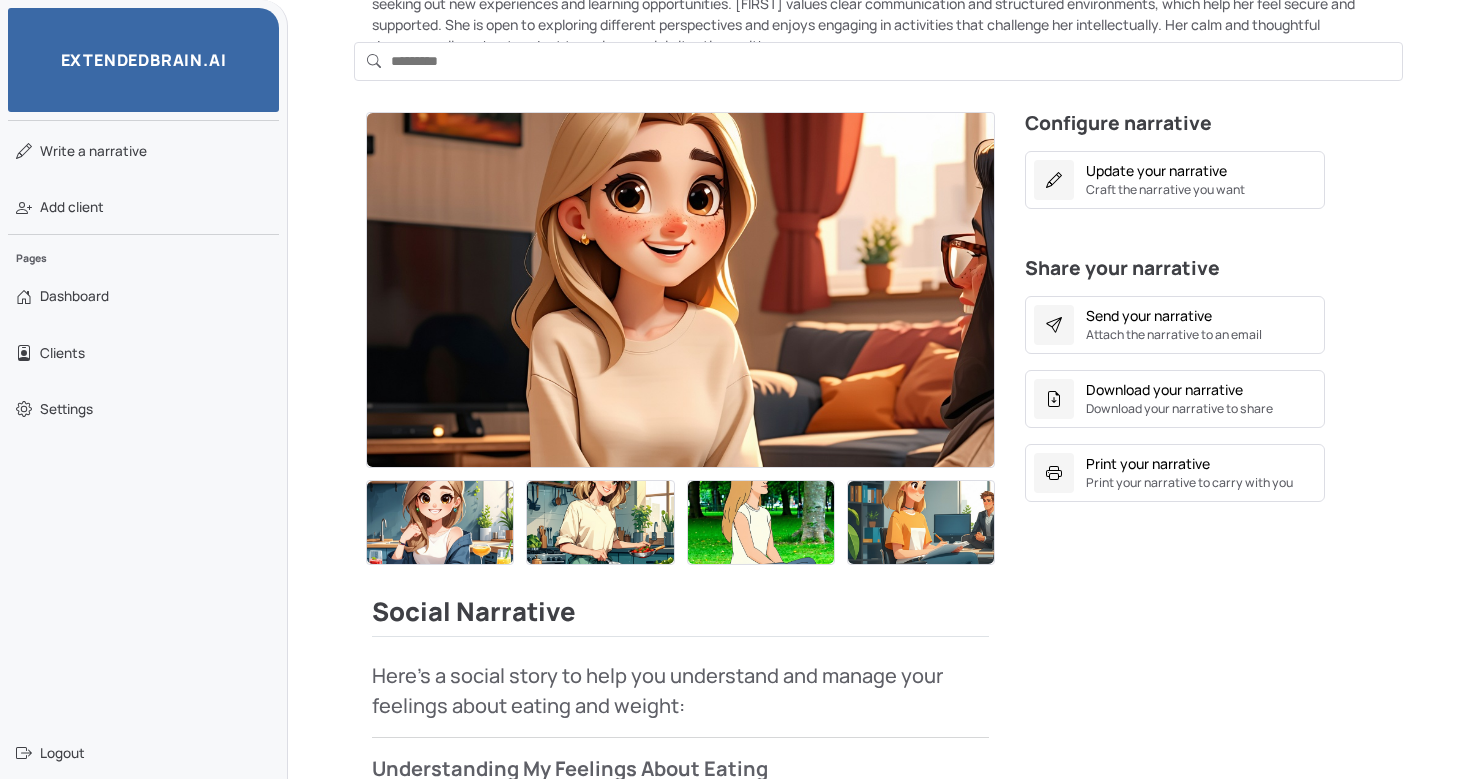scroll, scrollTop: 312, scrollLeft: 0, axis: vertical 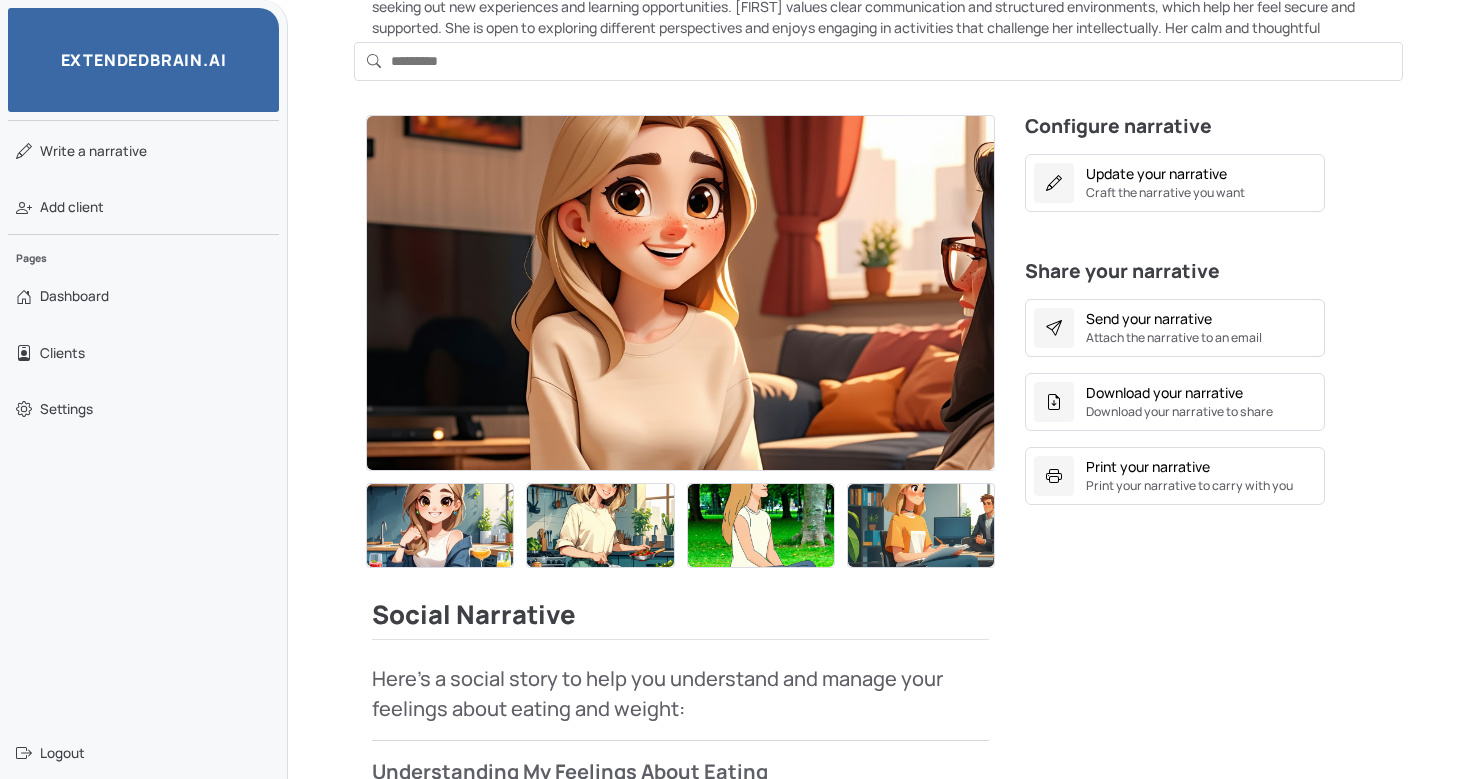 click at bounding box center [440, 525] 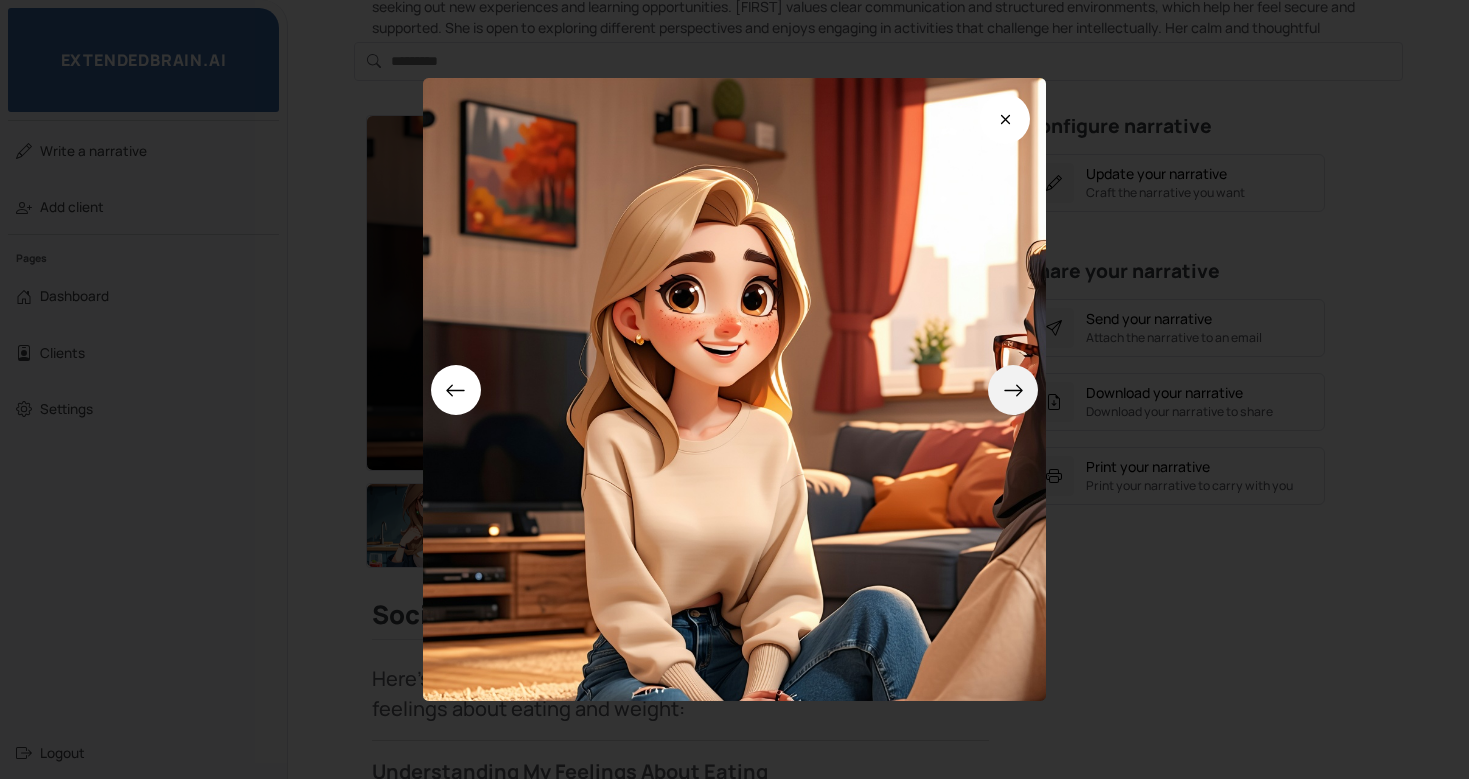 click at bounding box center [1013, 390] 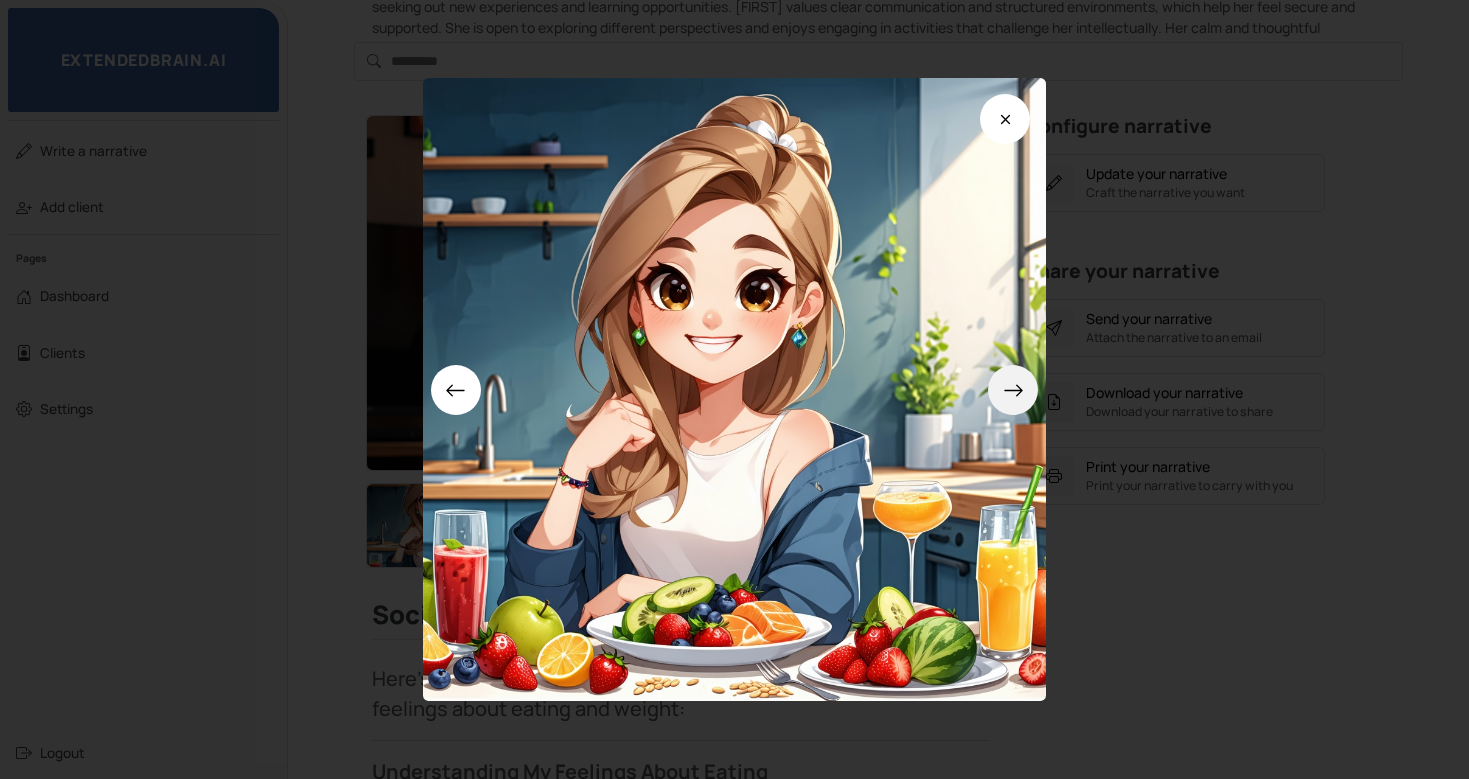 click at bounding box center [1013, 390] 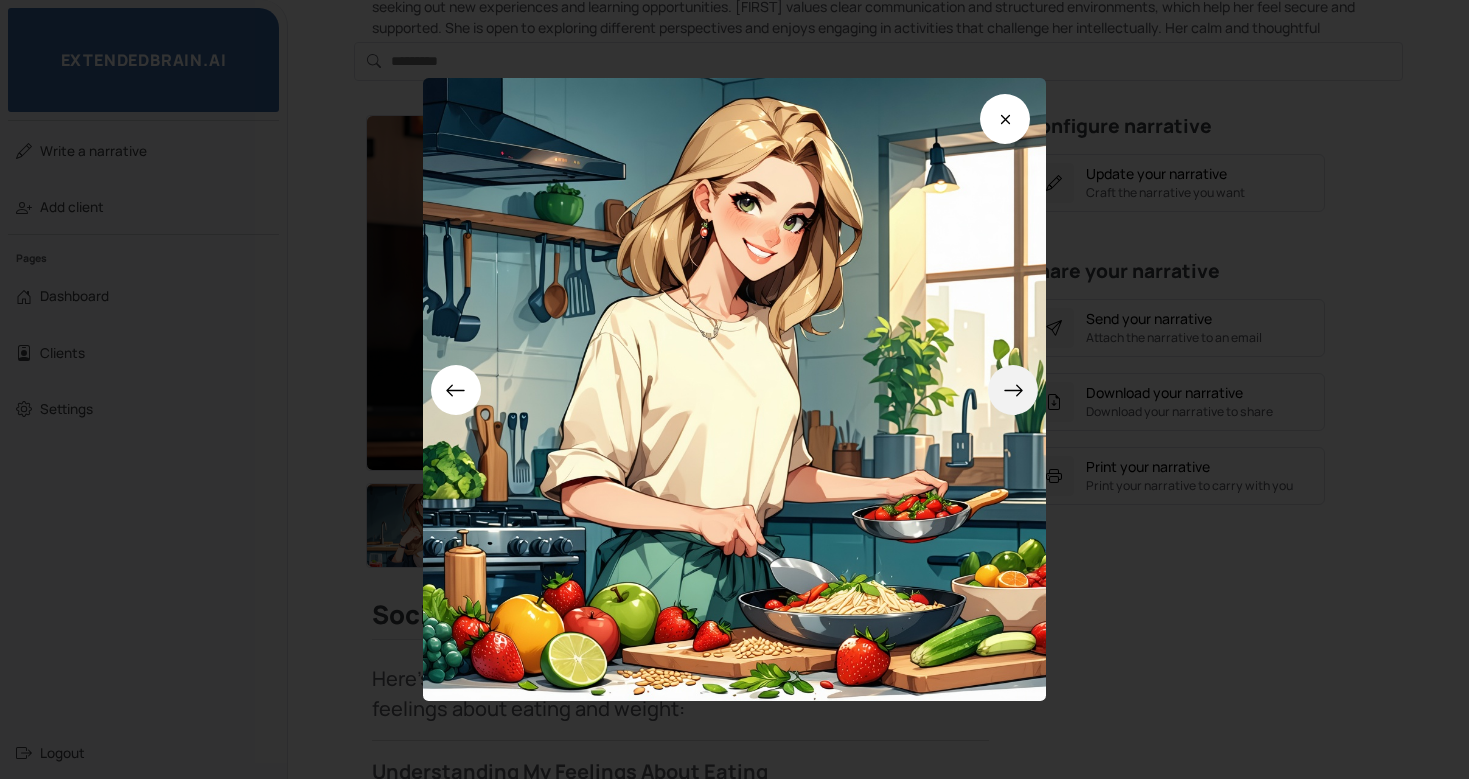click at bounding box center (1013, 390) 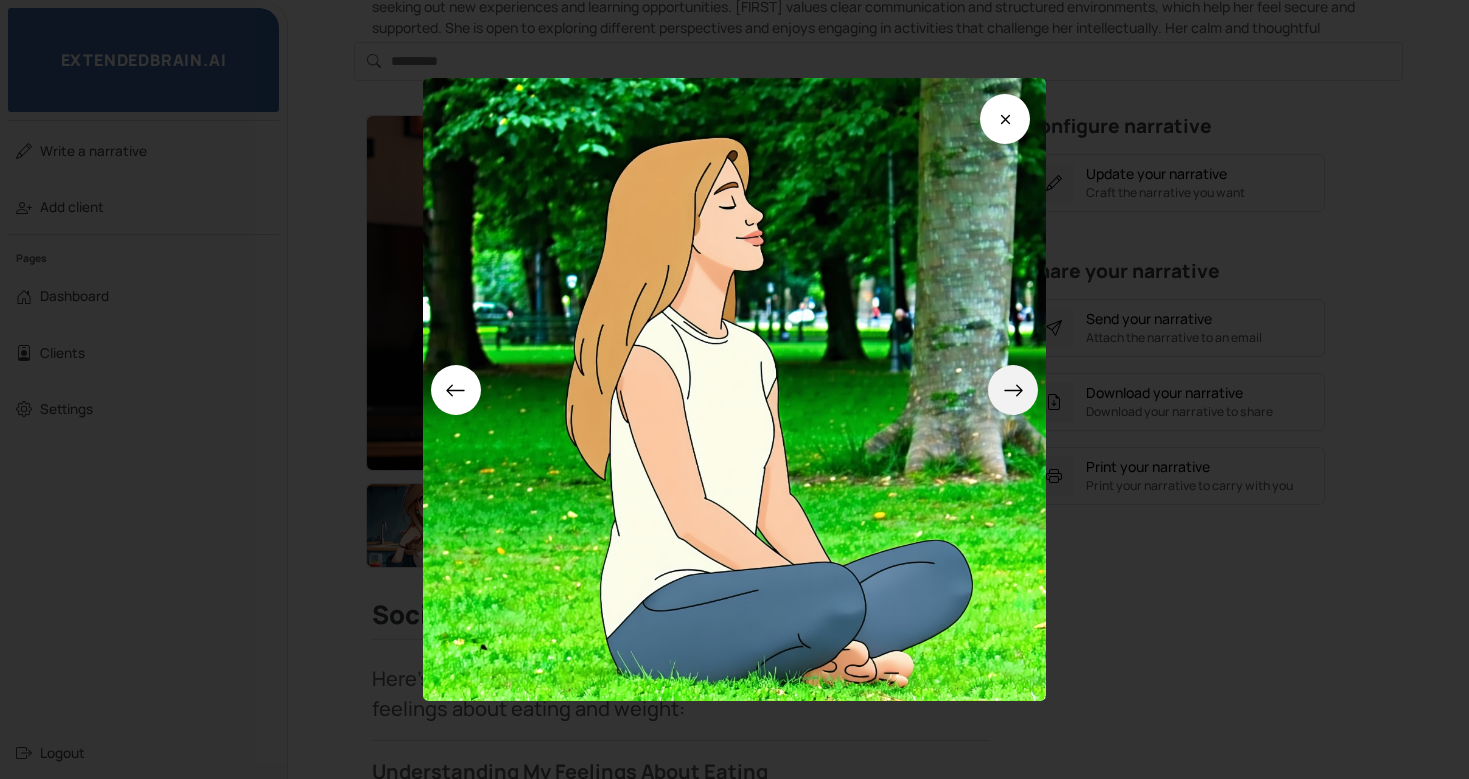 click at bounding box center (1013, 390) 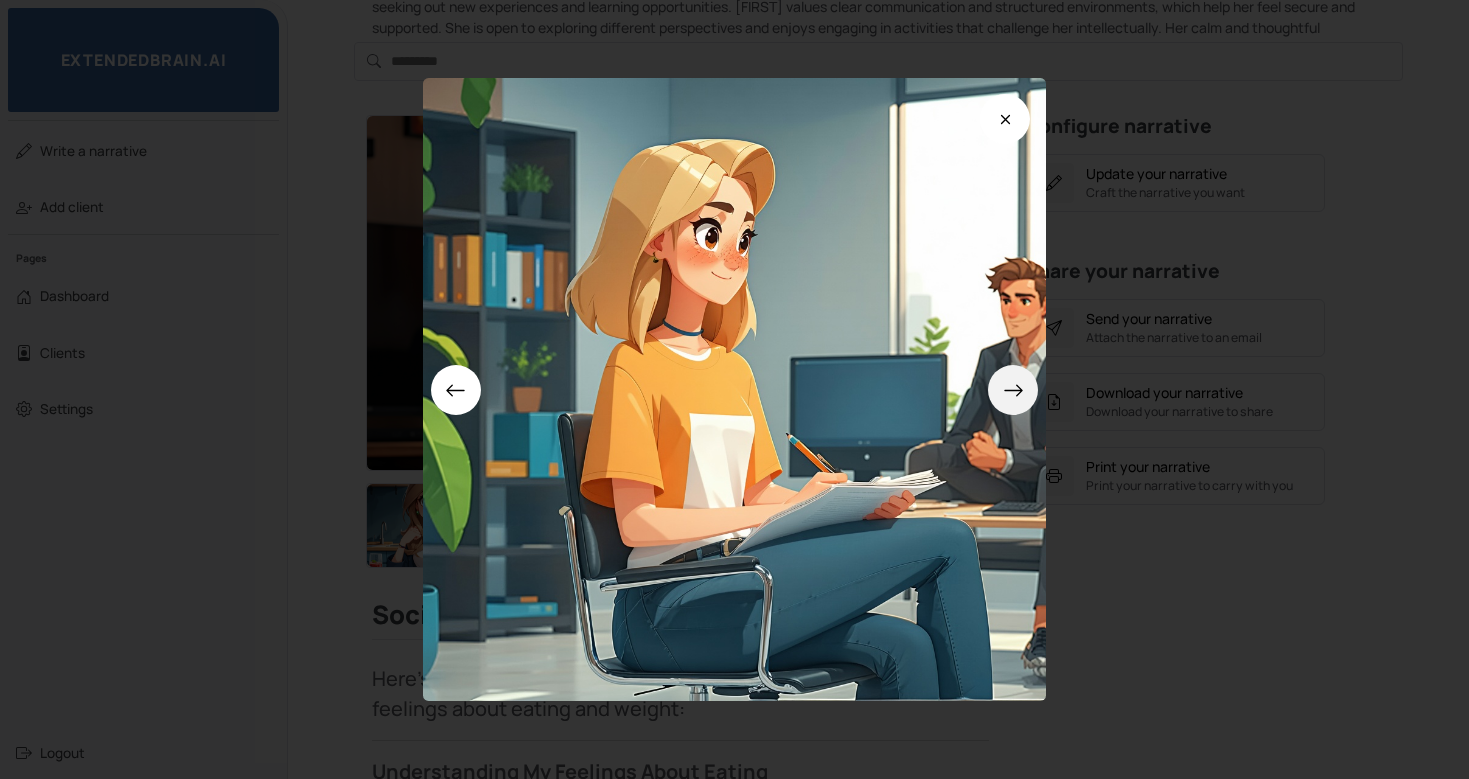 click at bounding box center (1013, 390) 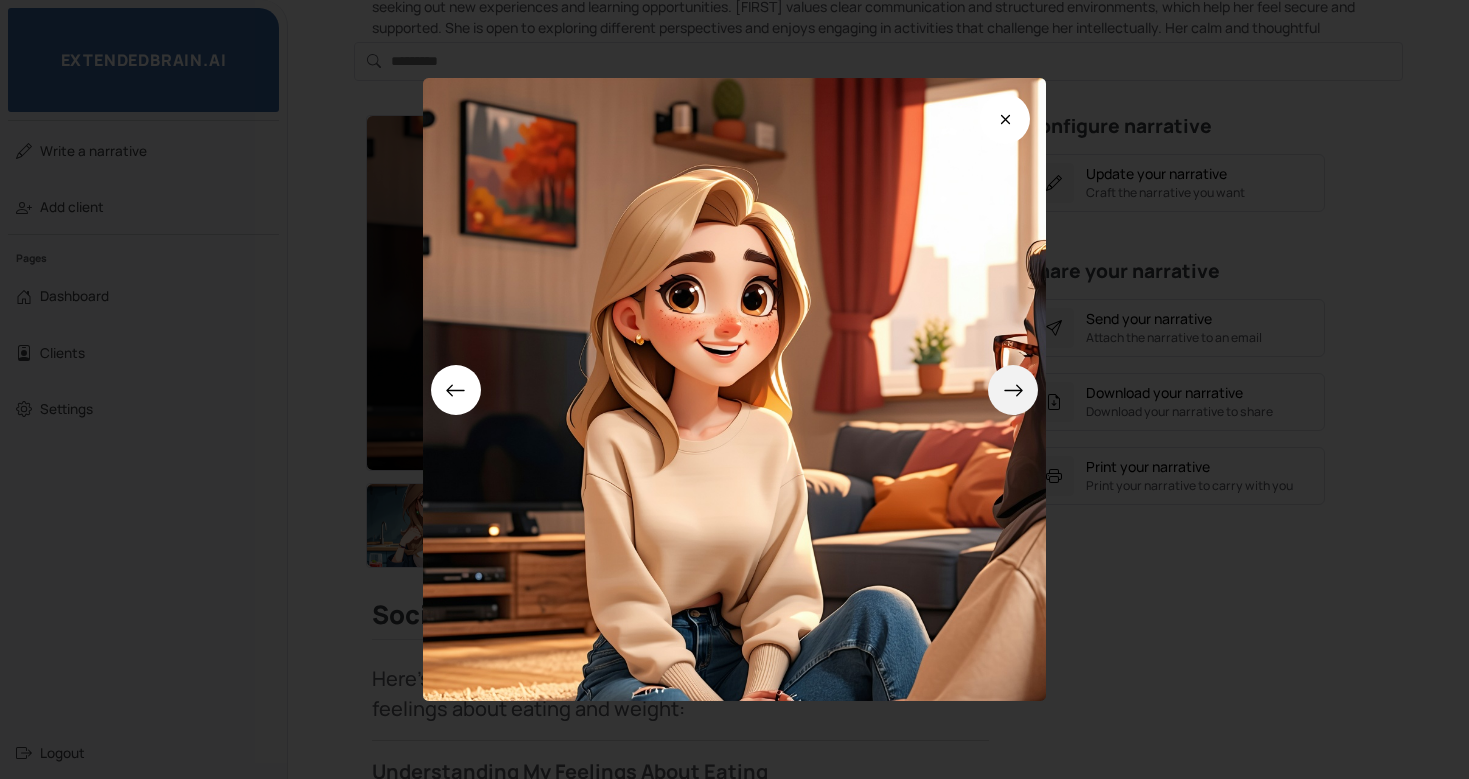 click at bounding box center (1013, 390) 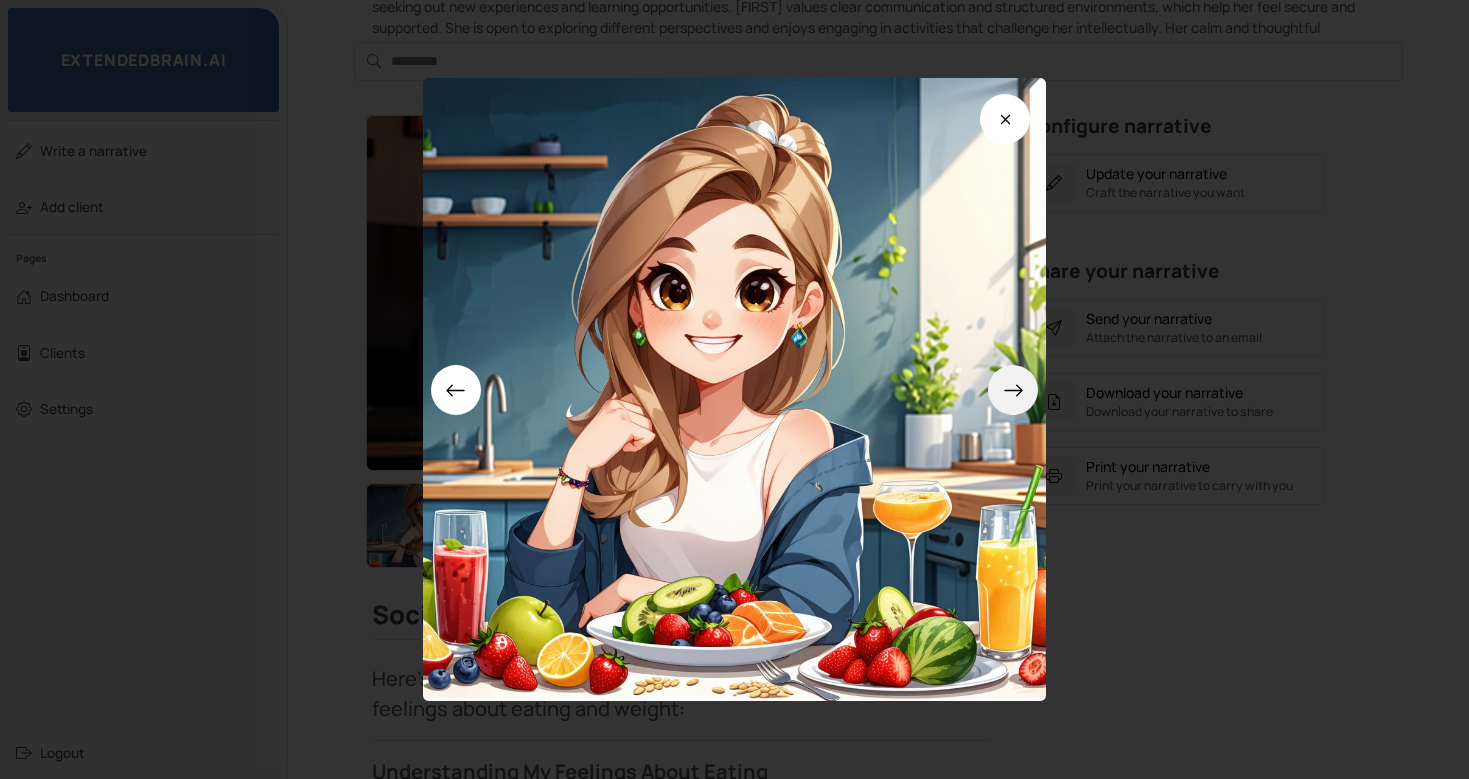 click at bounding box center [1013, 390] 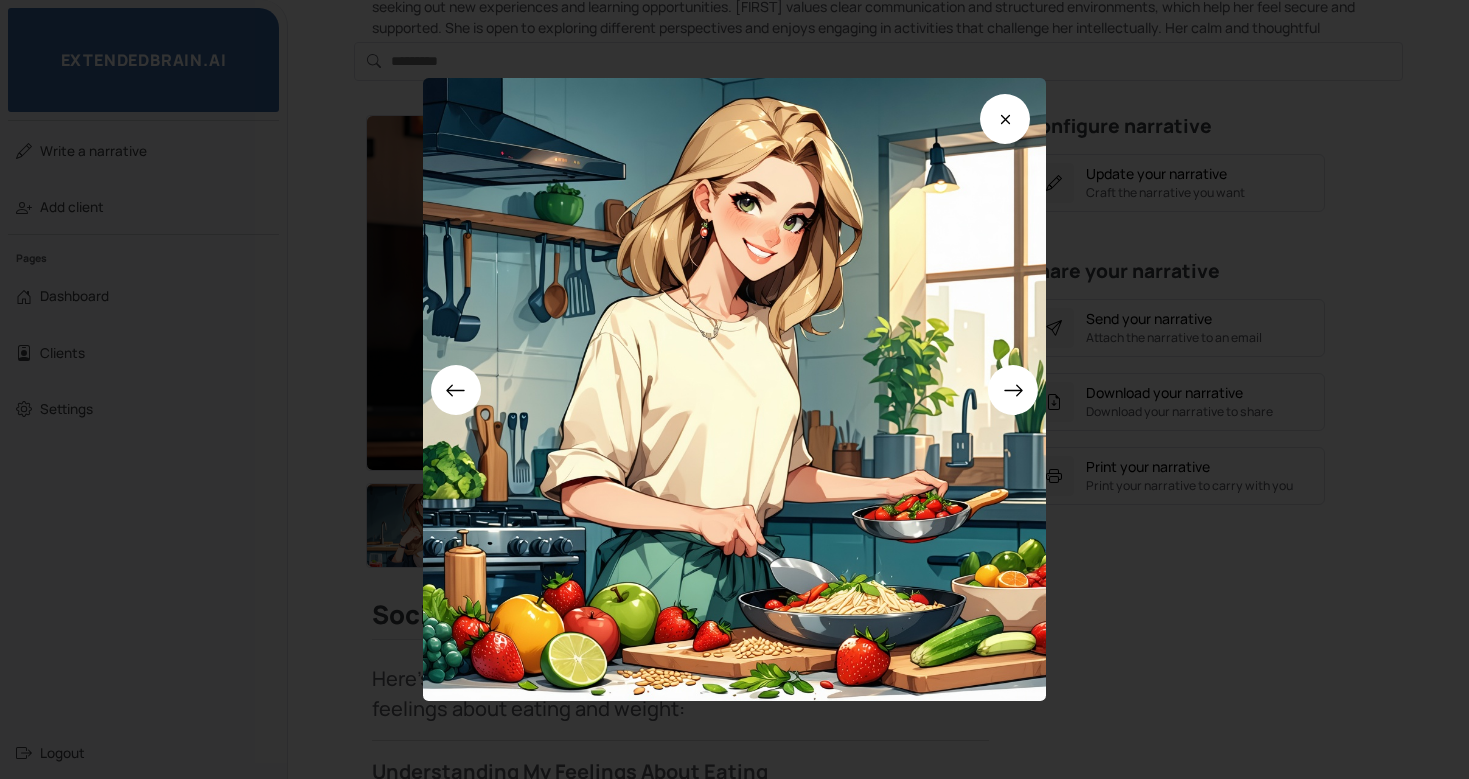 click at bounding box center (734, 389) 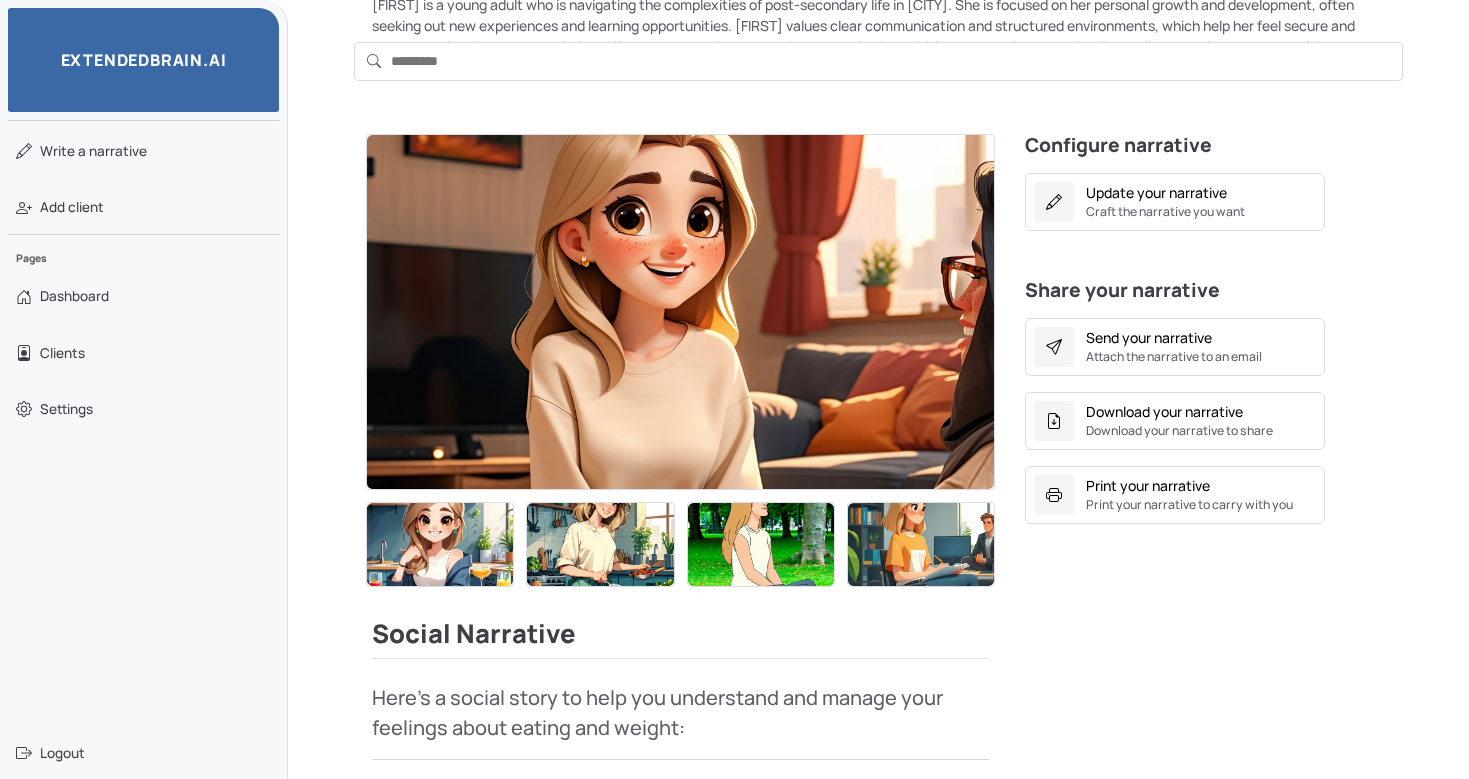 scroll, scrollTop: 21, scrollLeft: 0, axis: vertical 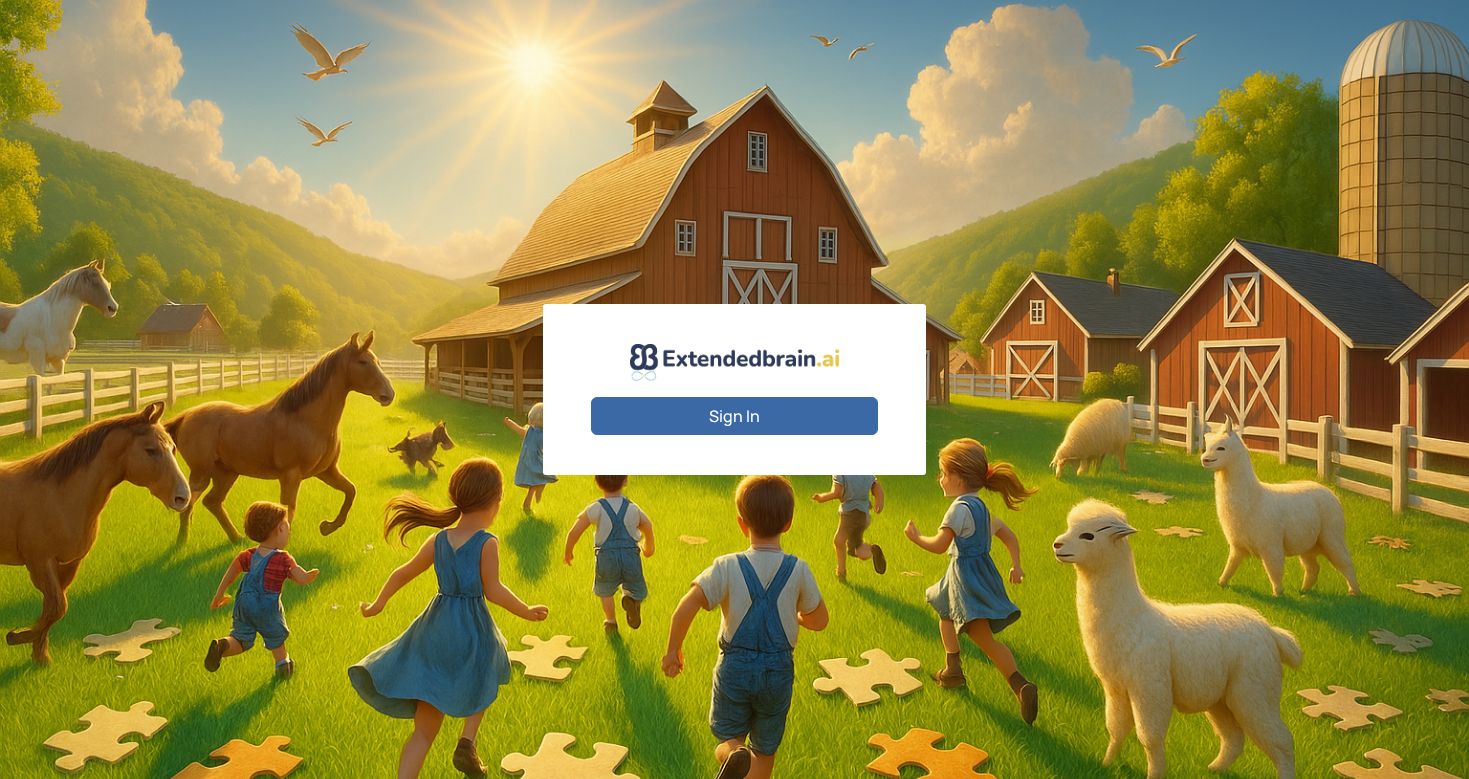 click on "Sign In" at bounding box center (734, 416) 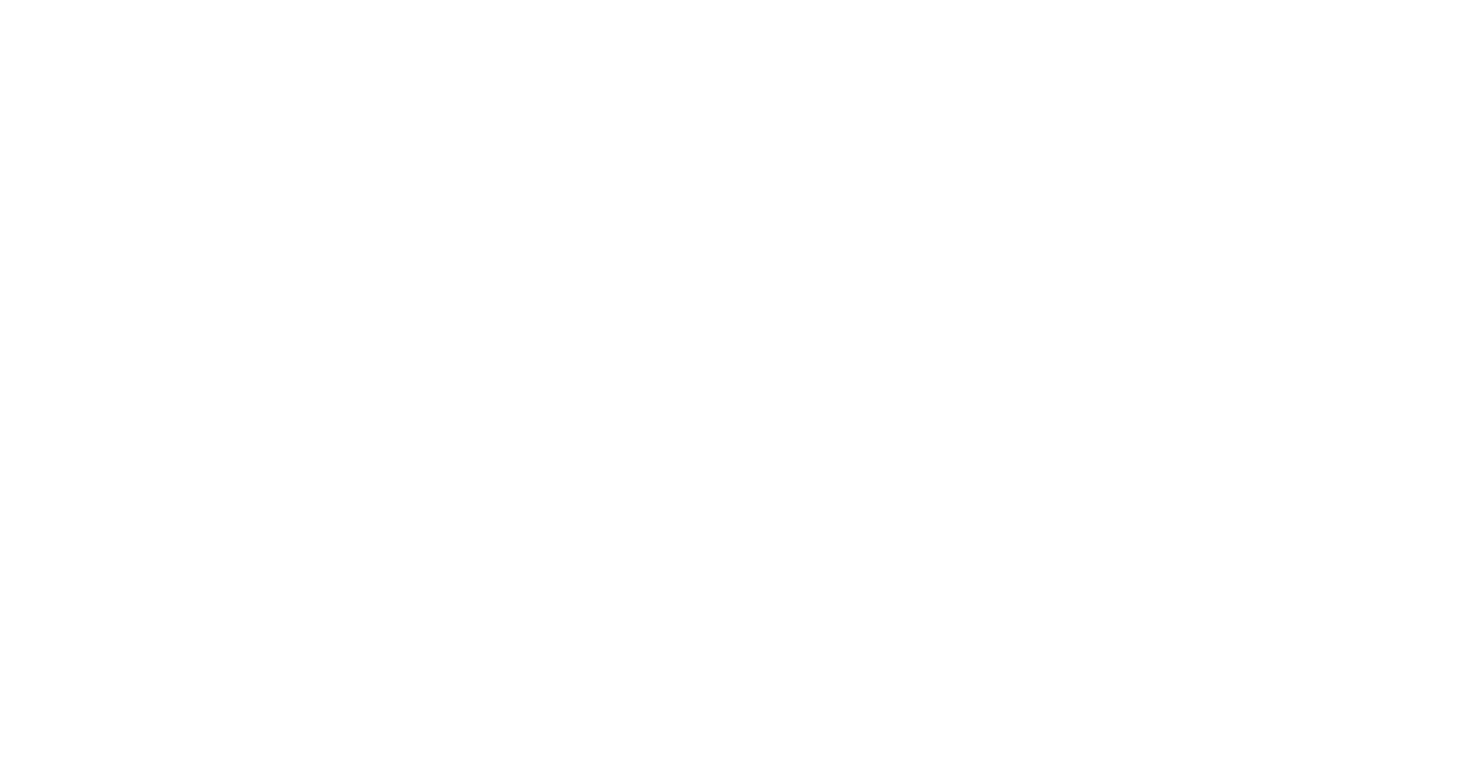 scroll, scrollTop: 0, scrollLeft: 0, axis: both 